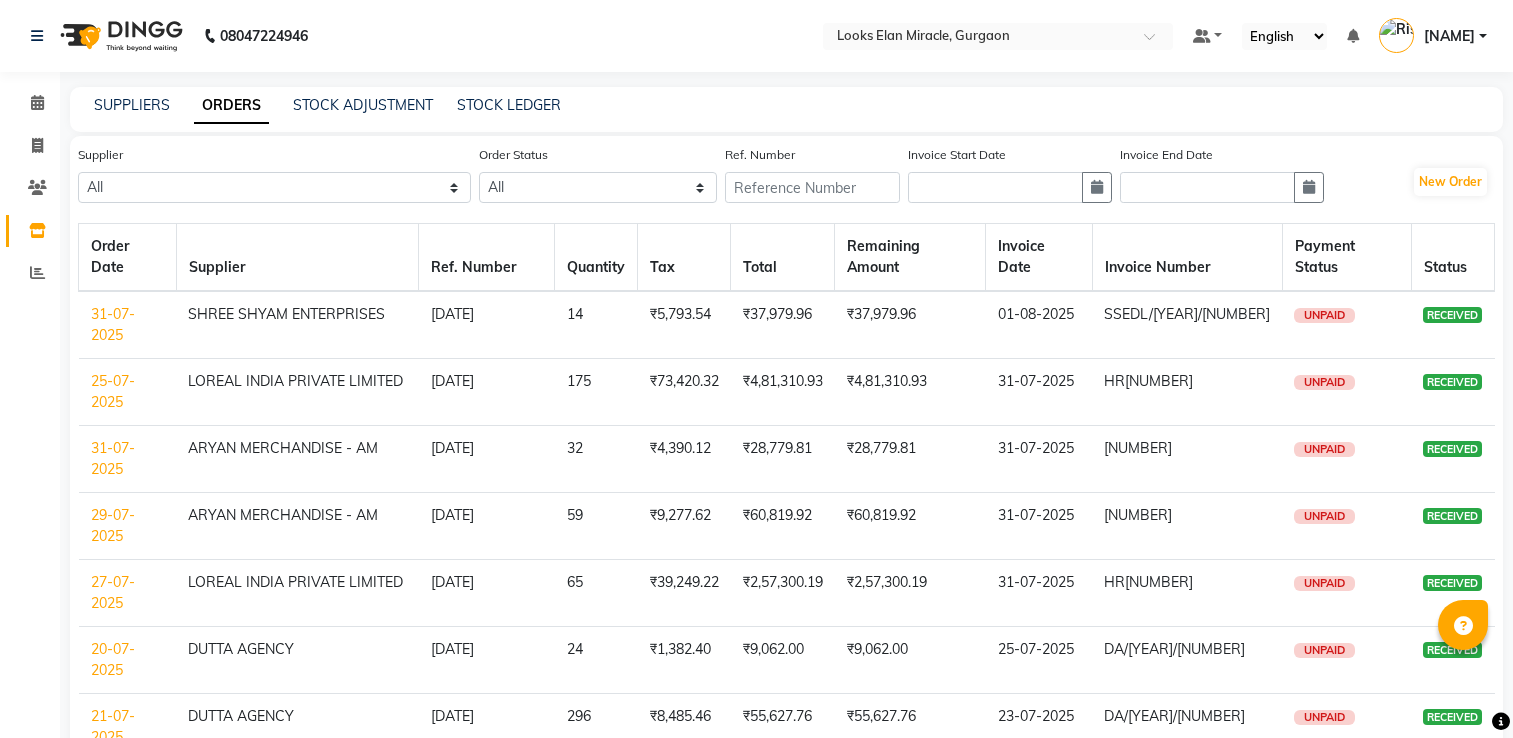 scroll, scrollTop: 0, scrollLeft: 0, axis: both 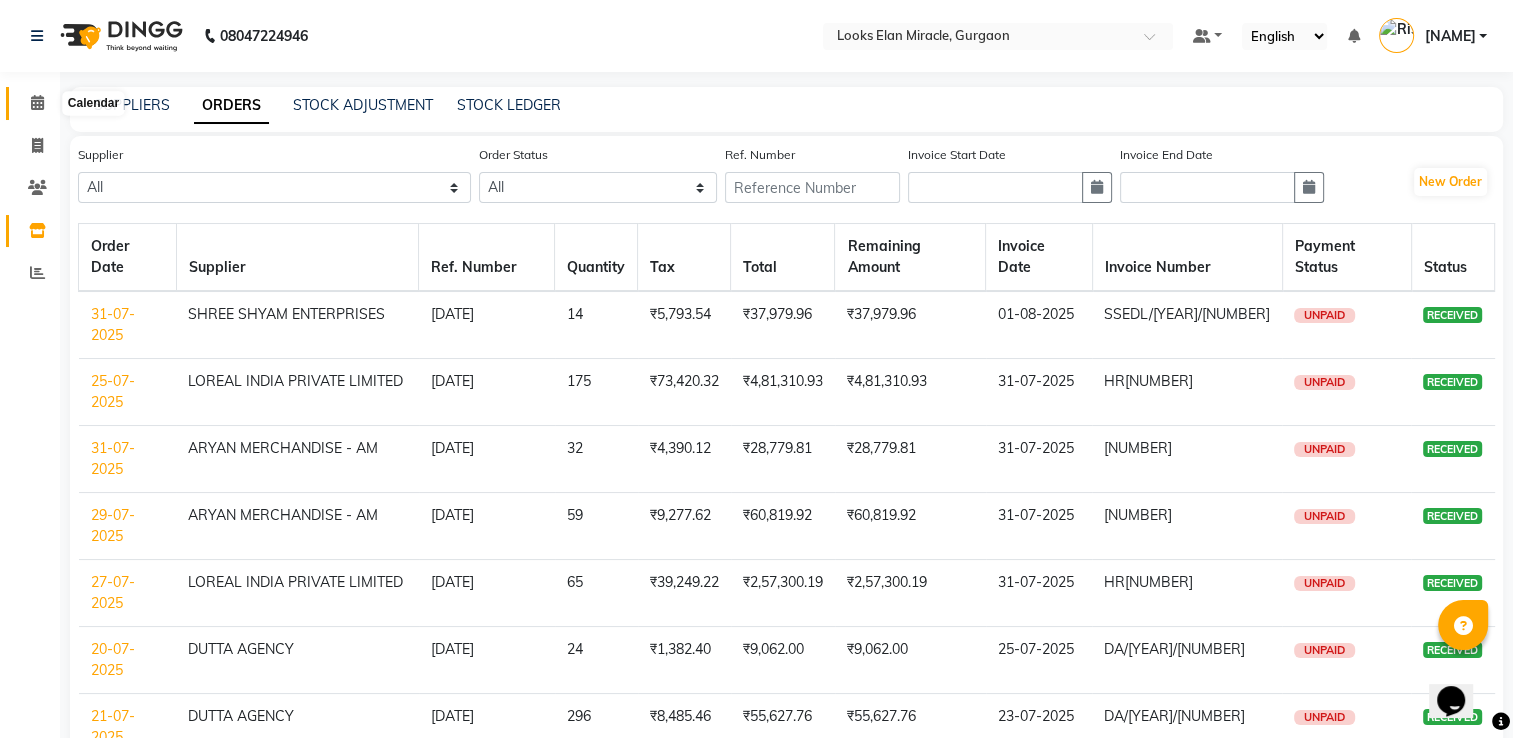click 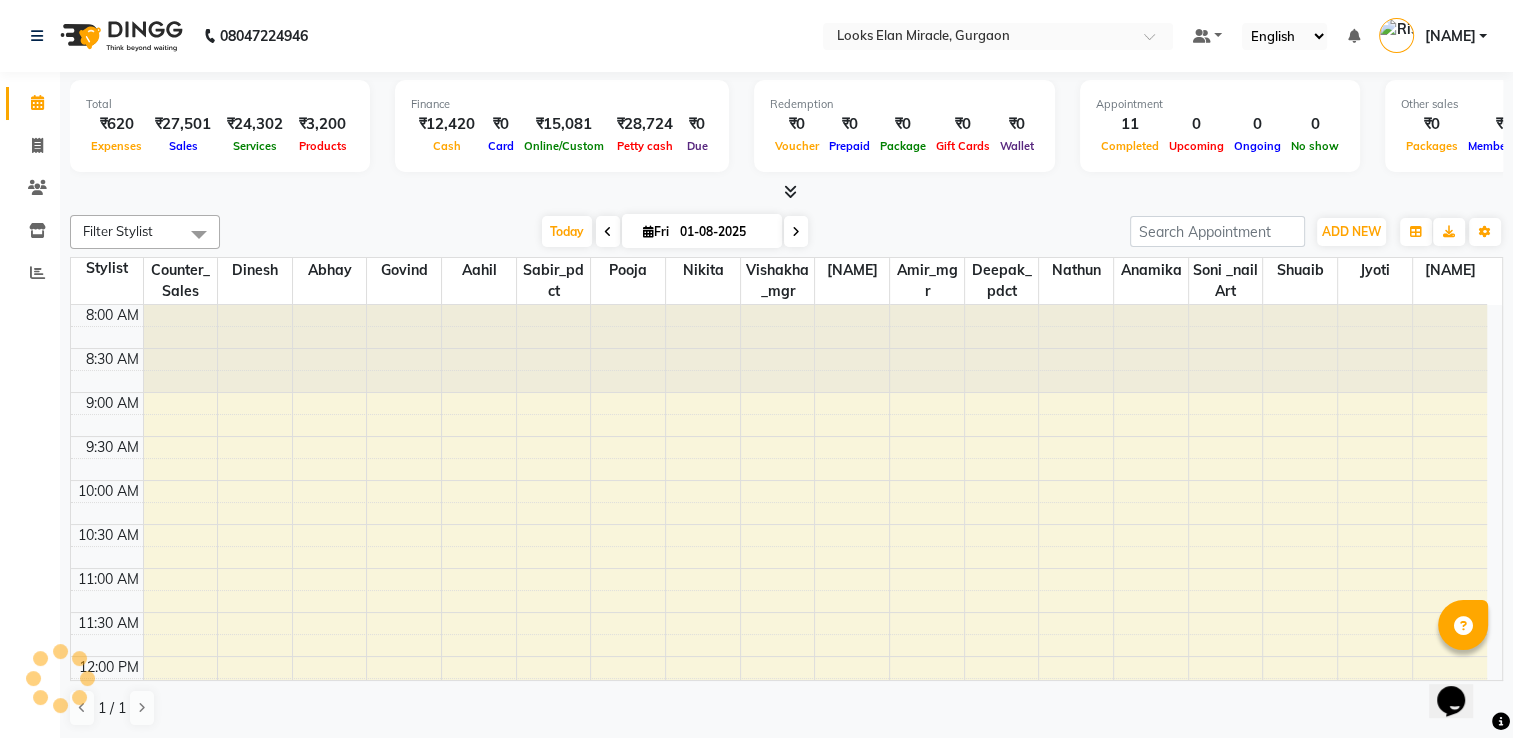 scroll, scrollTop: 718, scrollLeft: 0, axis: vertical 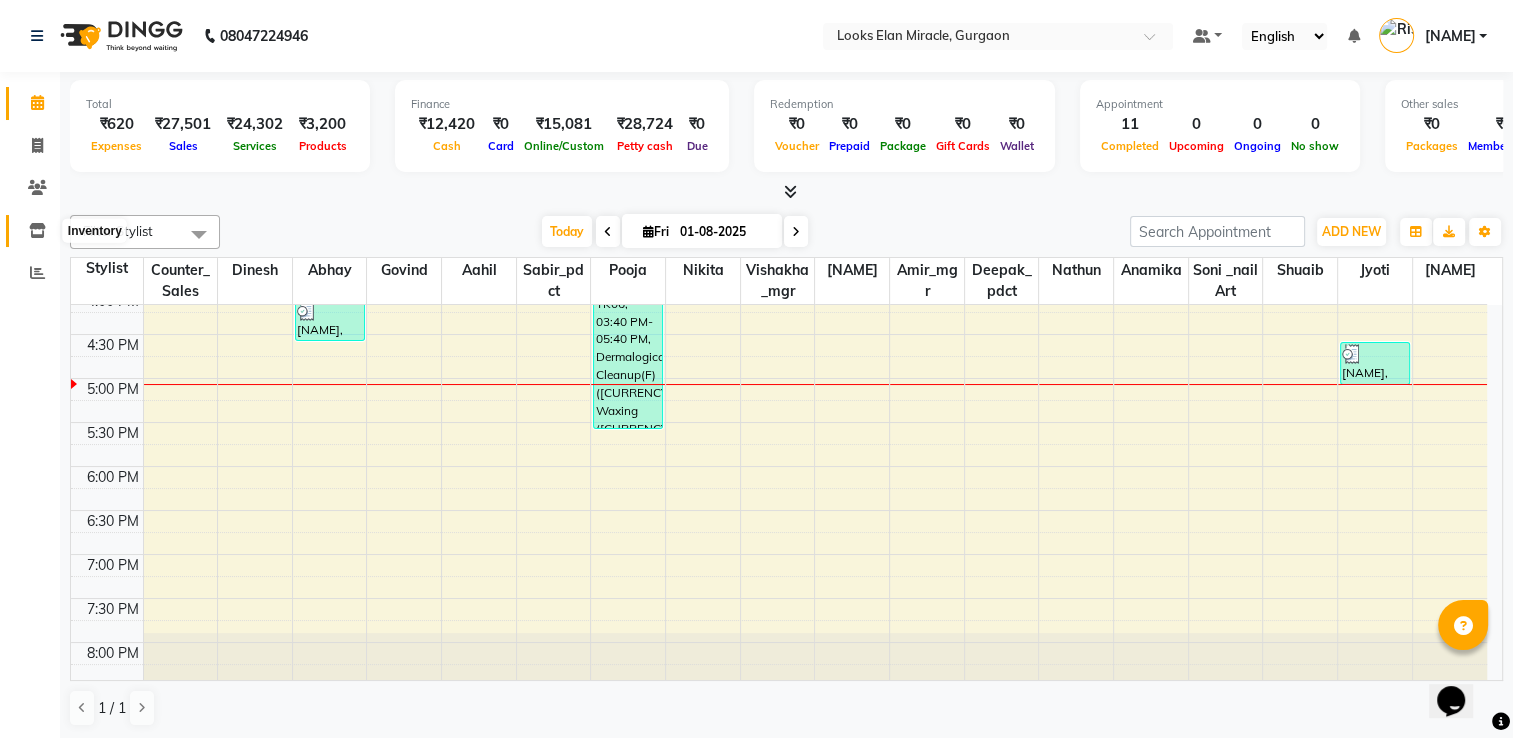 click 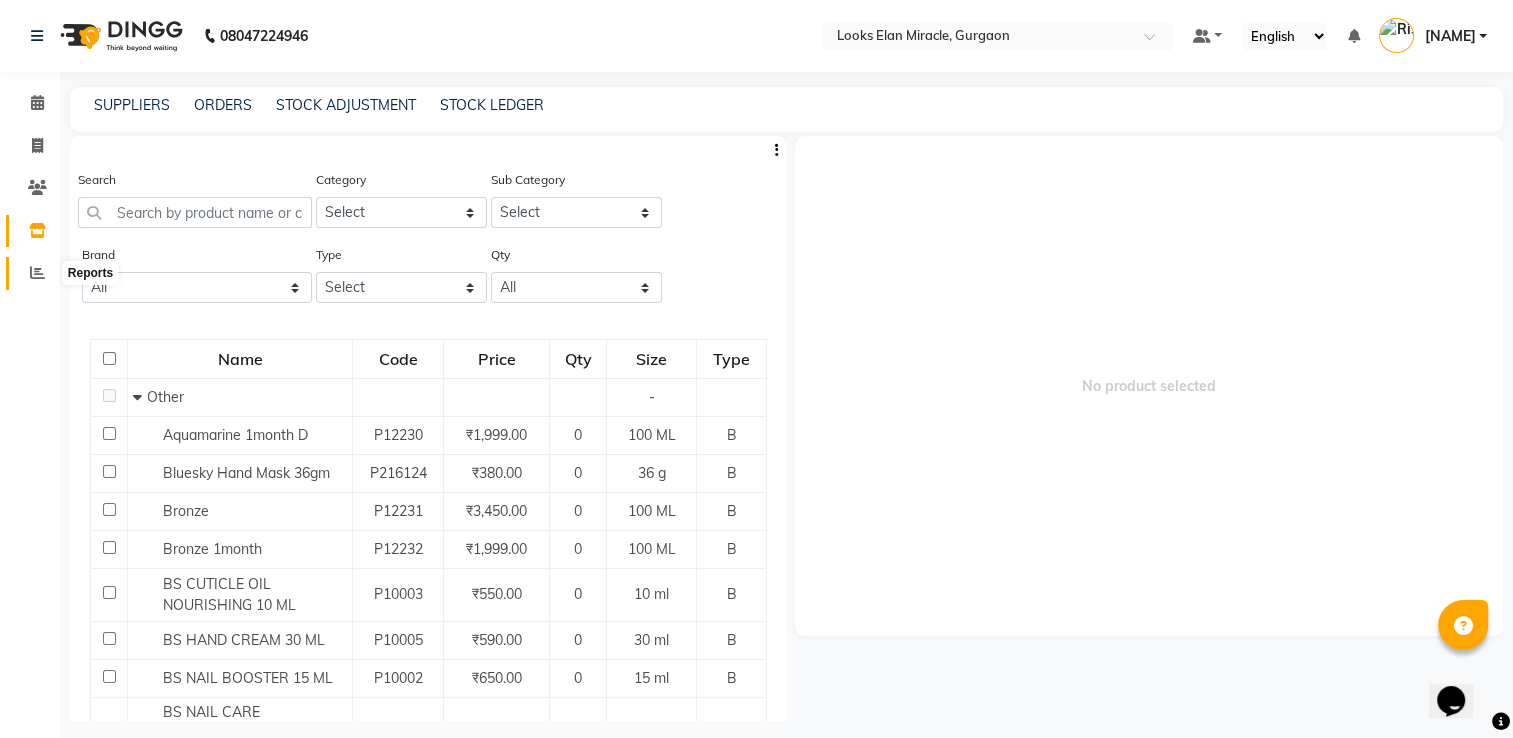 click 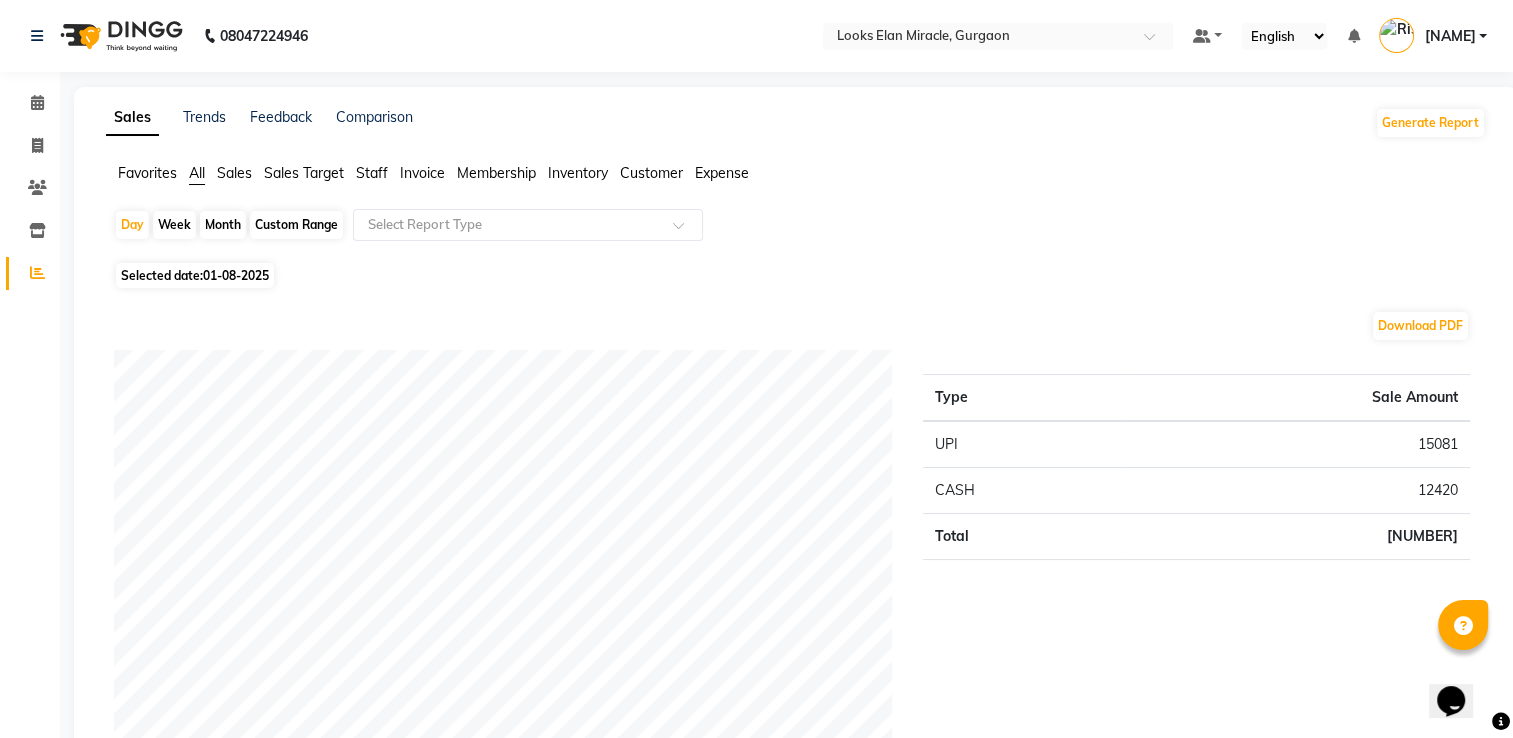 click on "Sales" 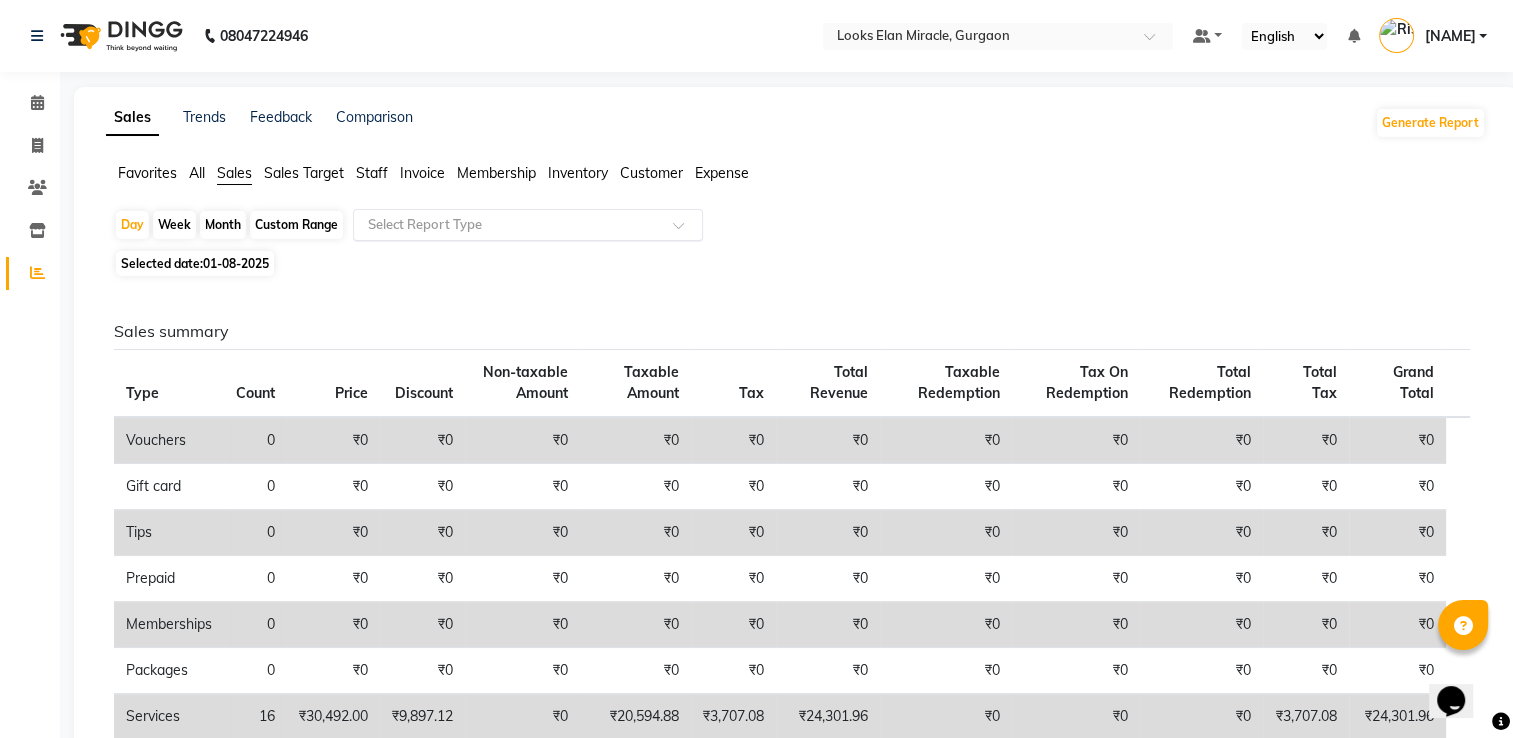 click 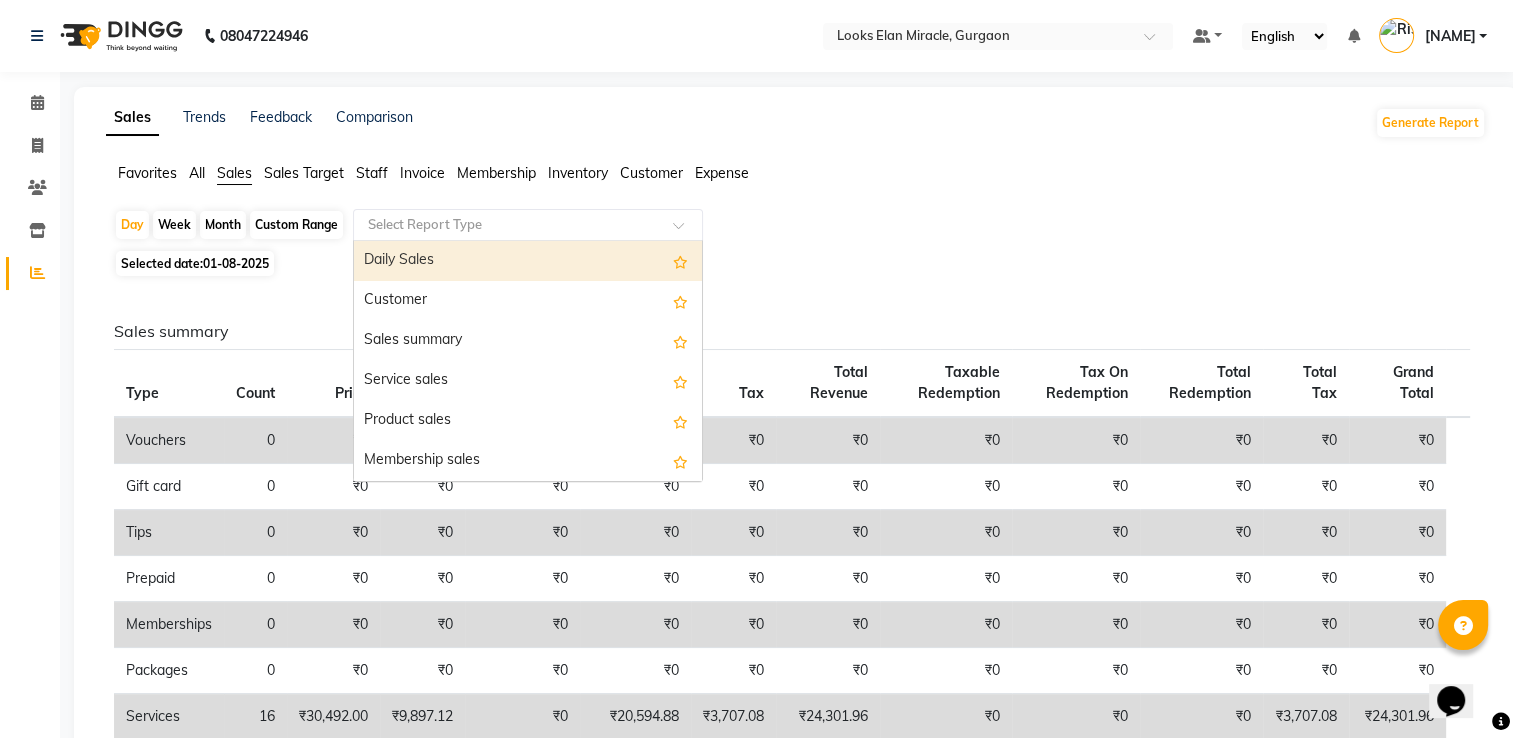 click on "Custom Range" 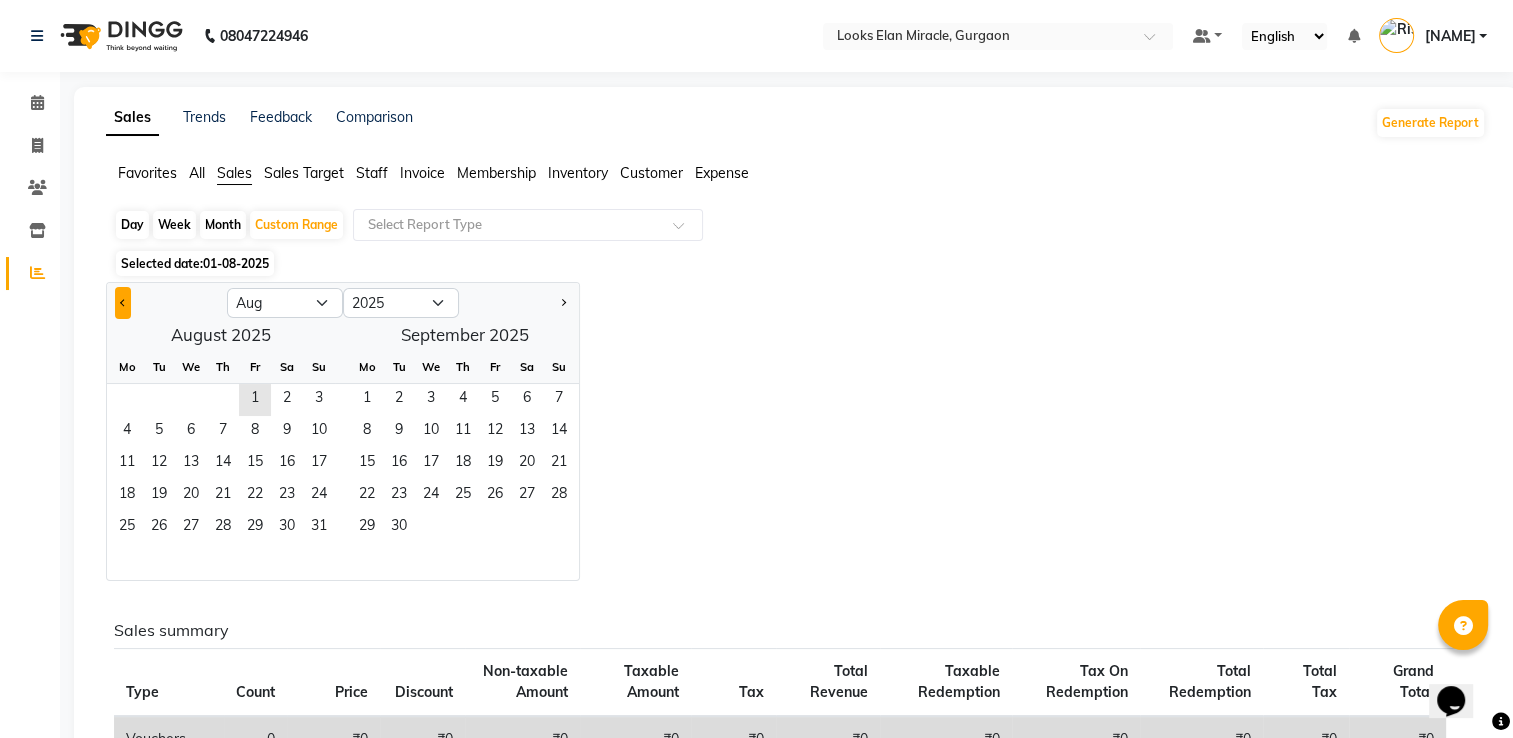 click 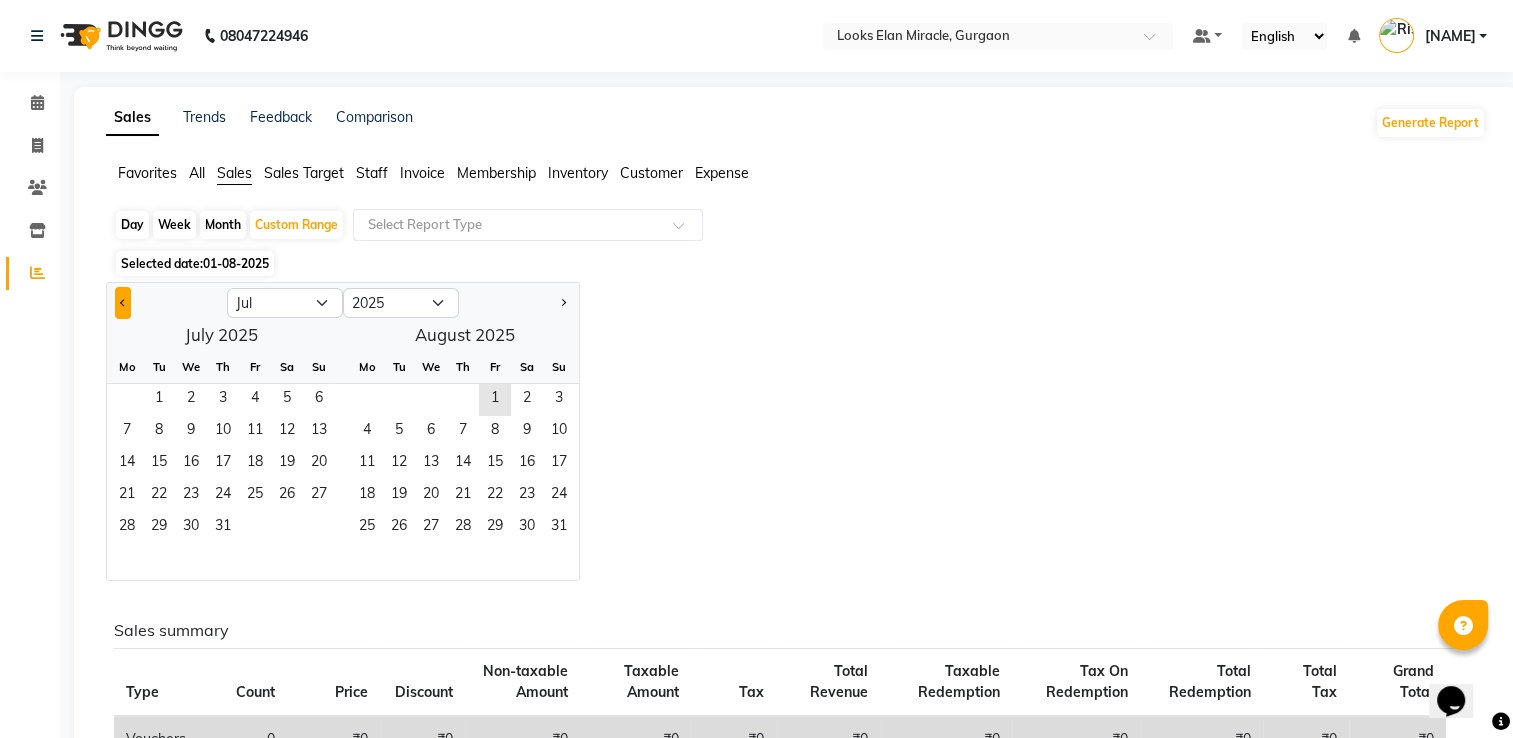 click 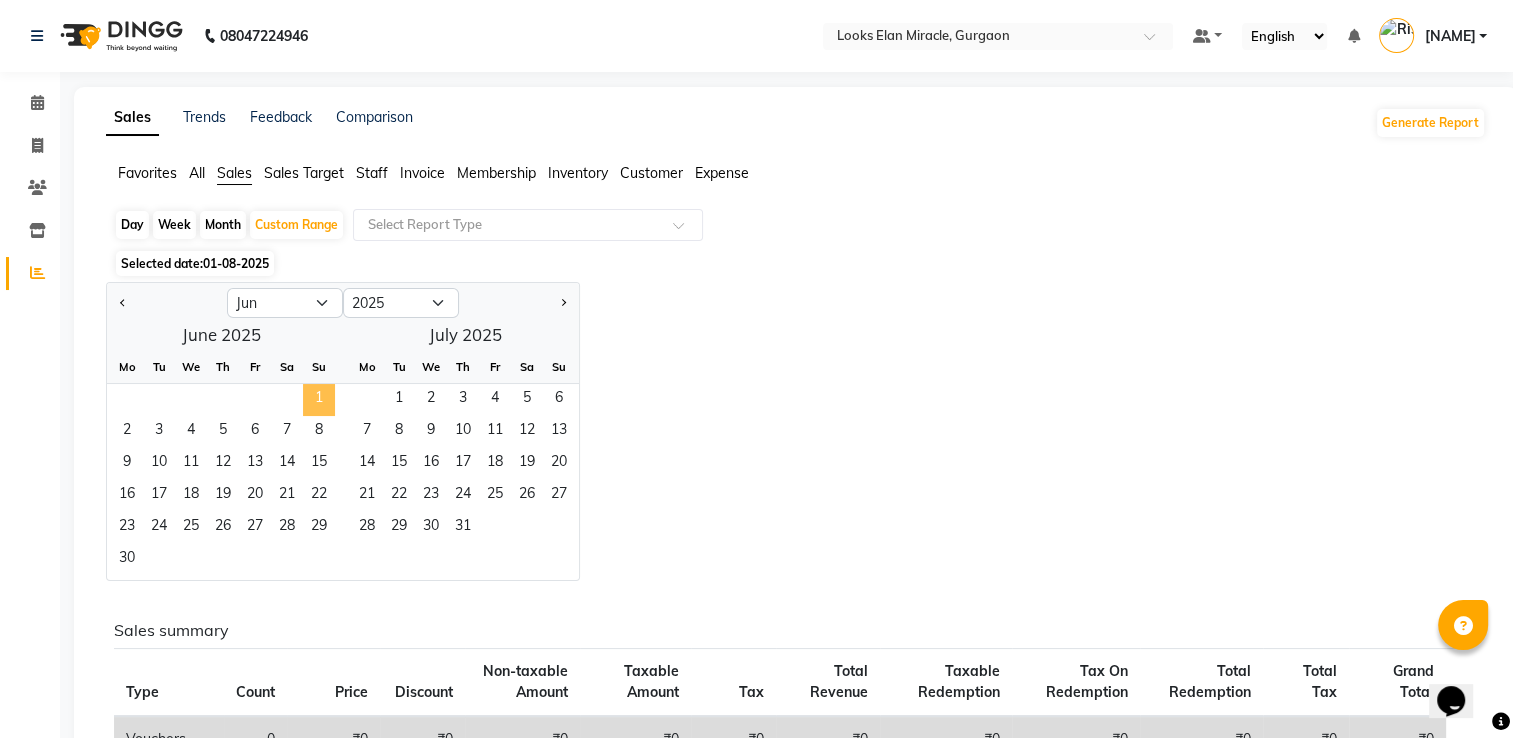 click on "1" 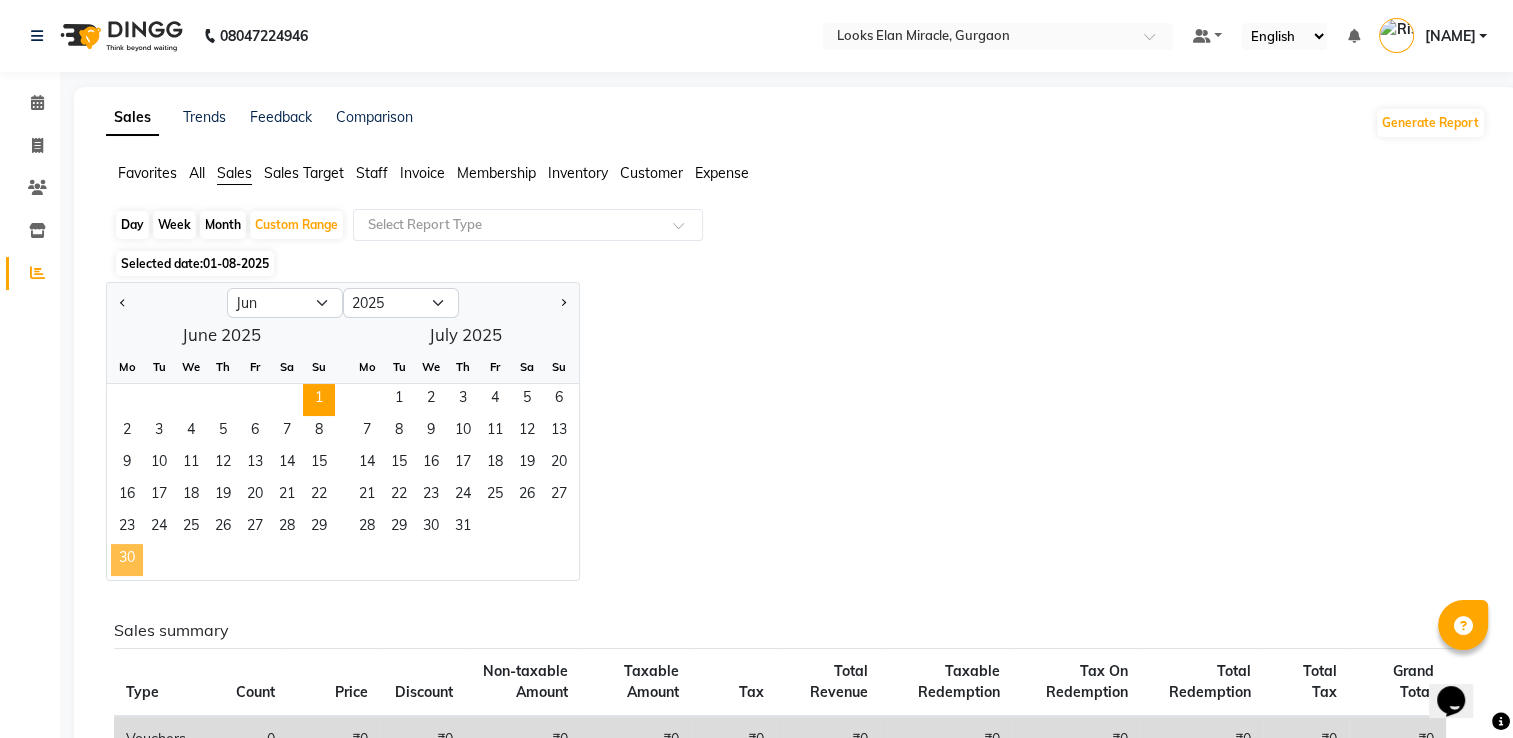 click on "30" 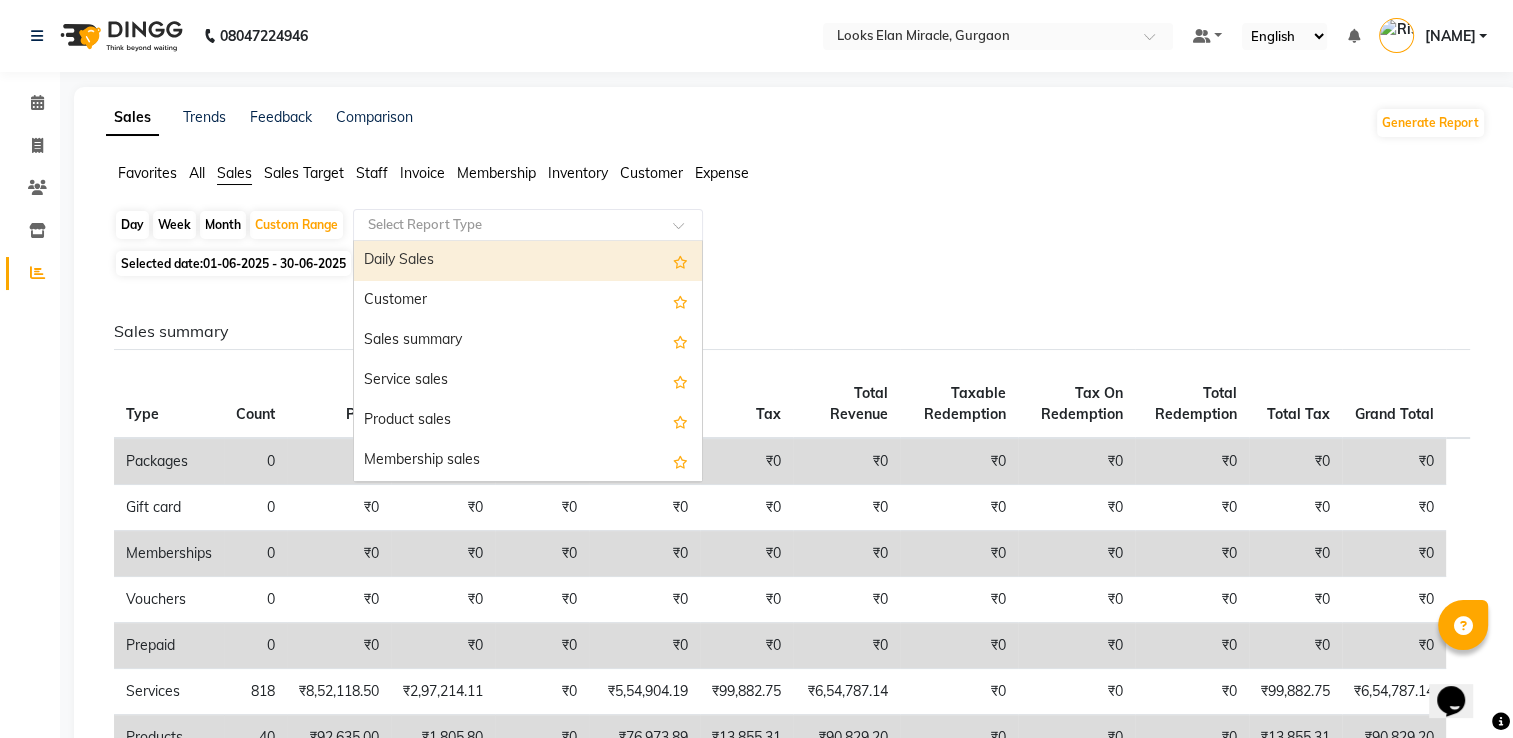 click 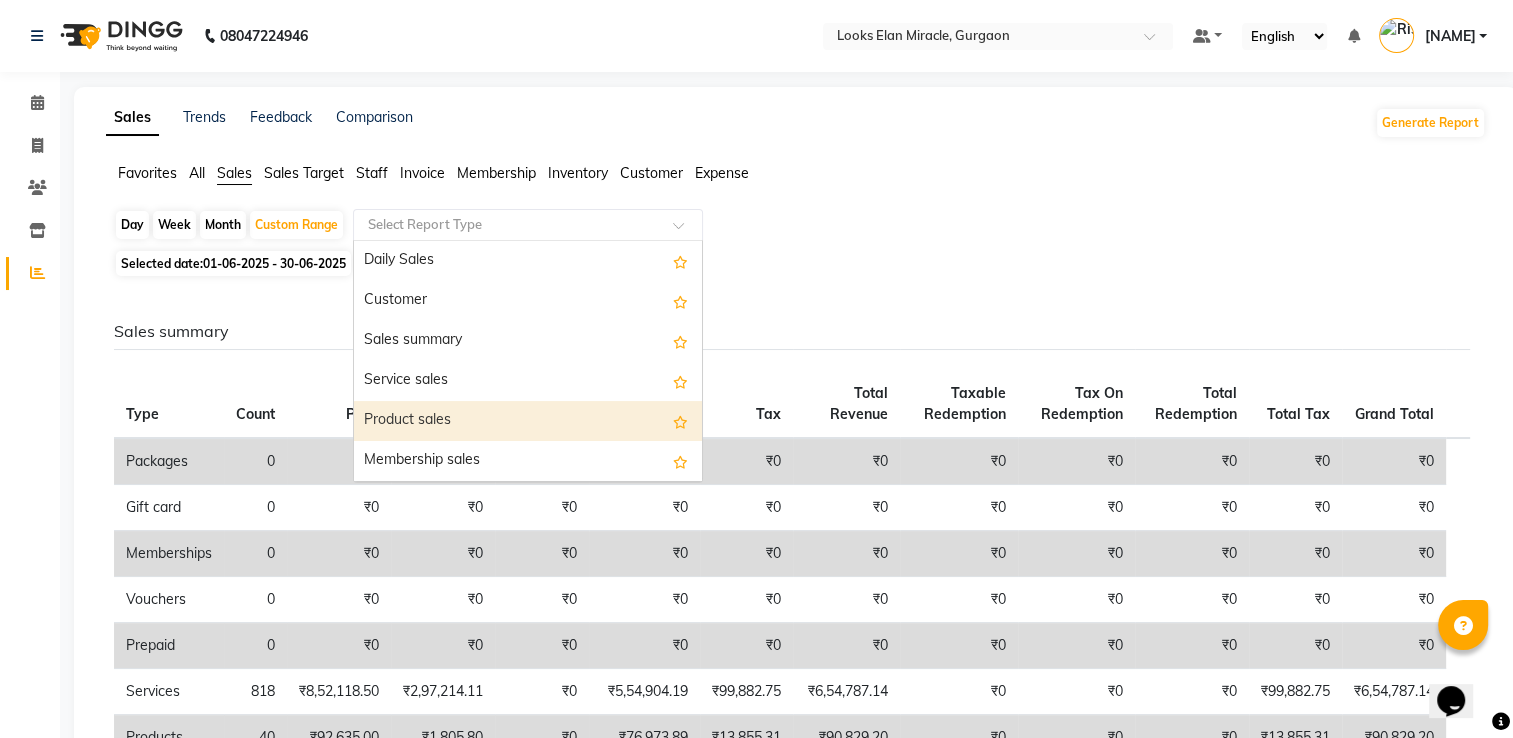 click on "Product sales" at bounding box center [528, 421] 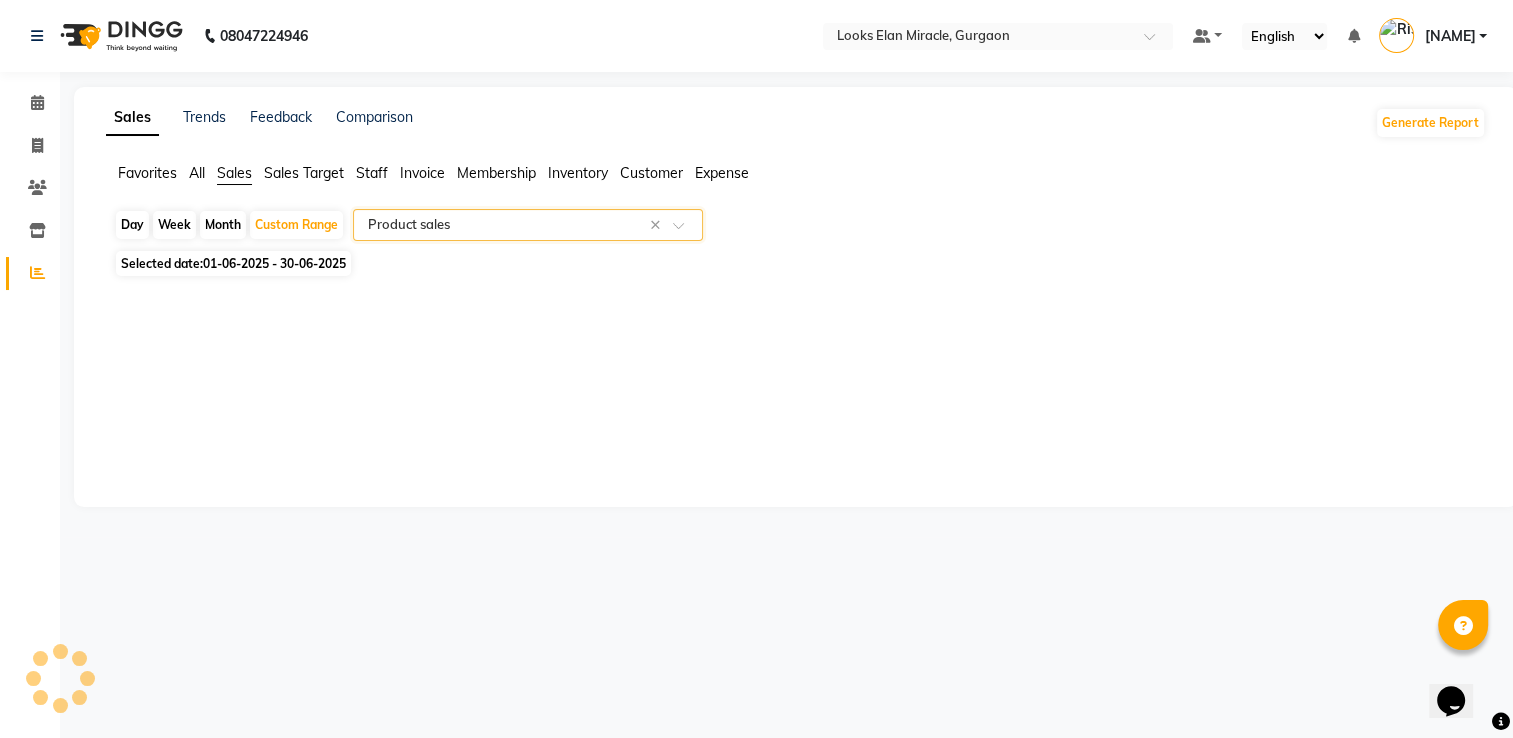 select on "full_report" 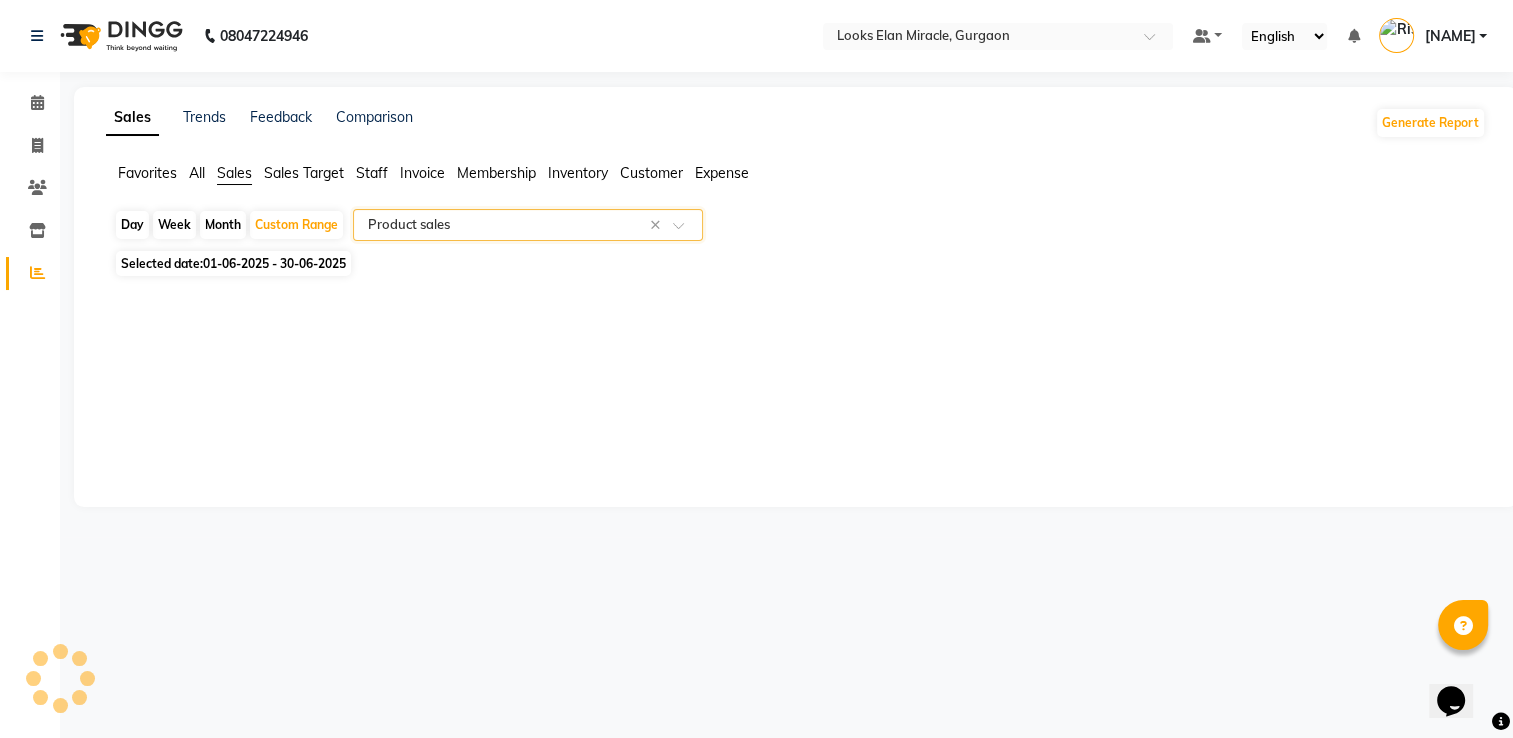 select on "pdf" 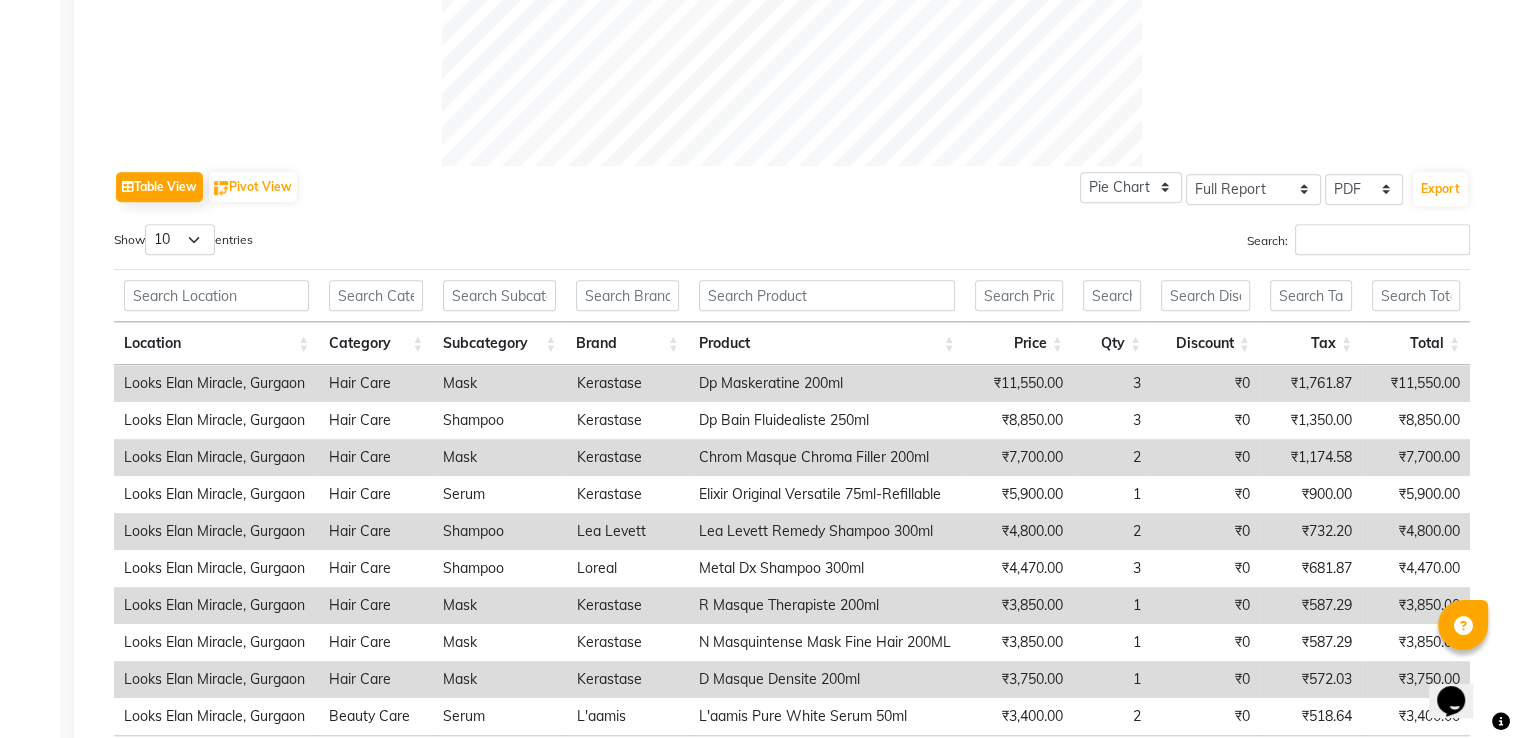 scroll, scrollTop: 854, scrollLeft: 0, axis: vertical 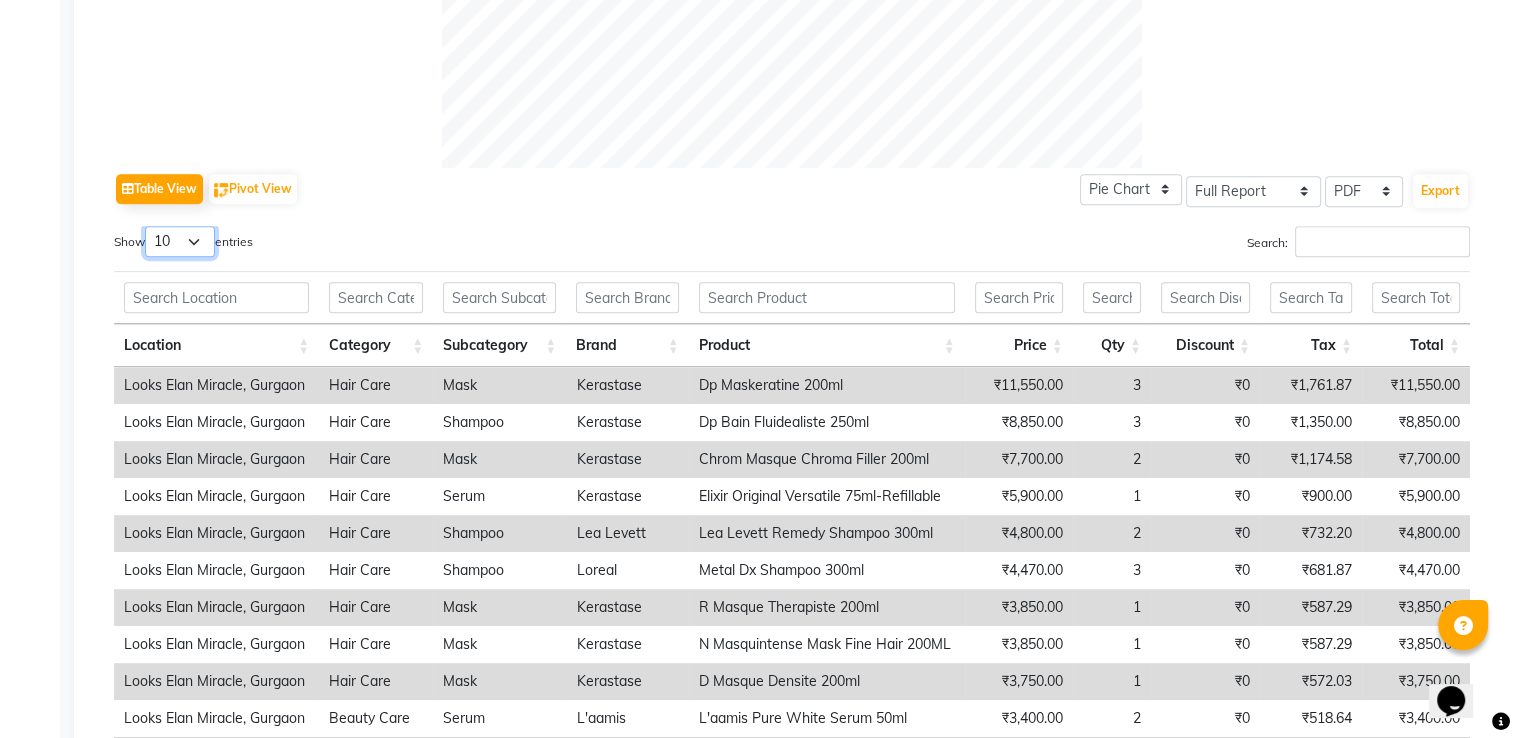 click on "10 25 50 100" at bounding box center [180, 241] 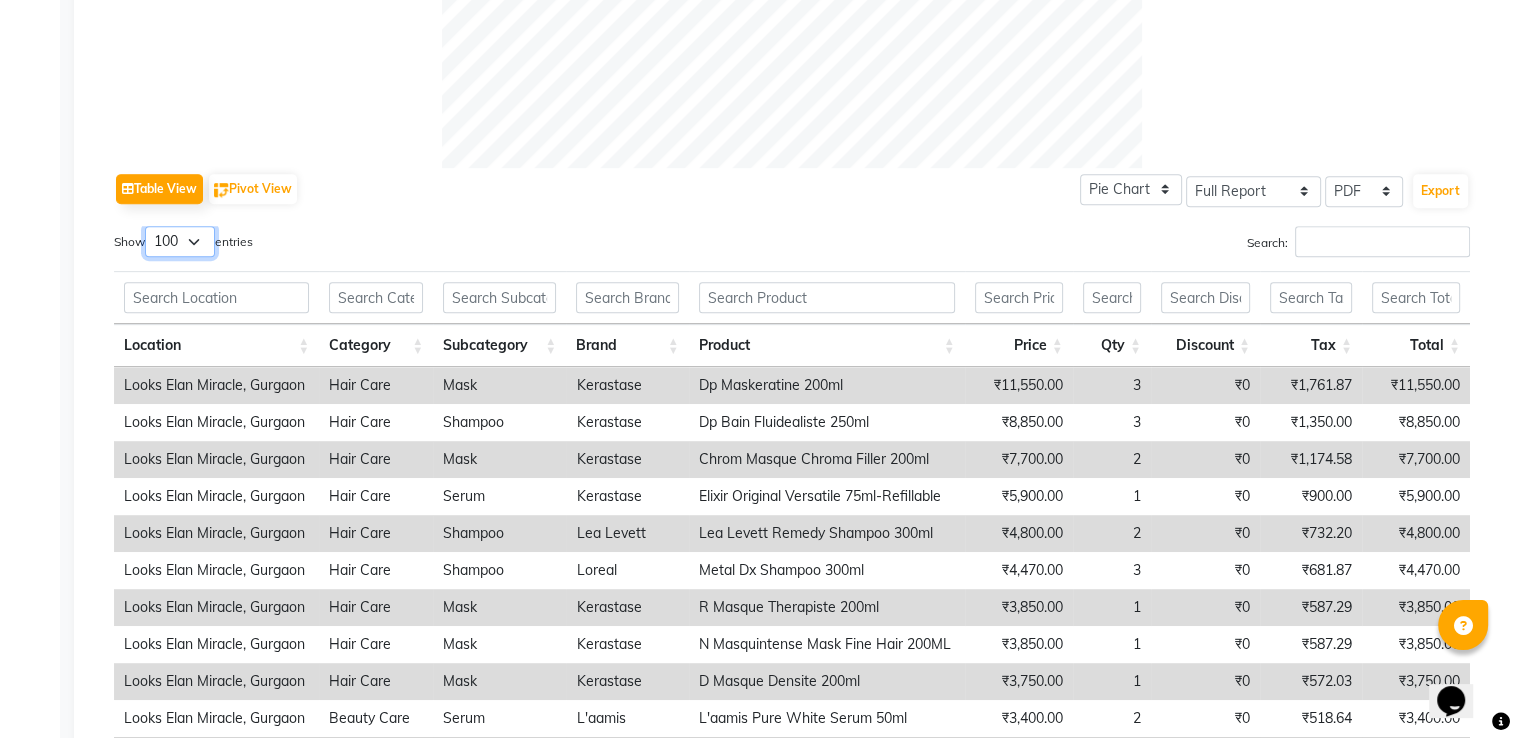 click on "10 25 50 100" at bounding box center (180, 241) 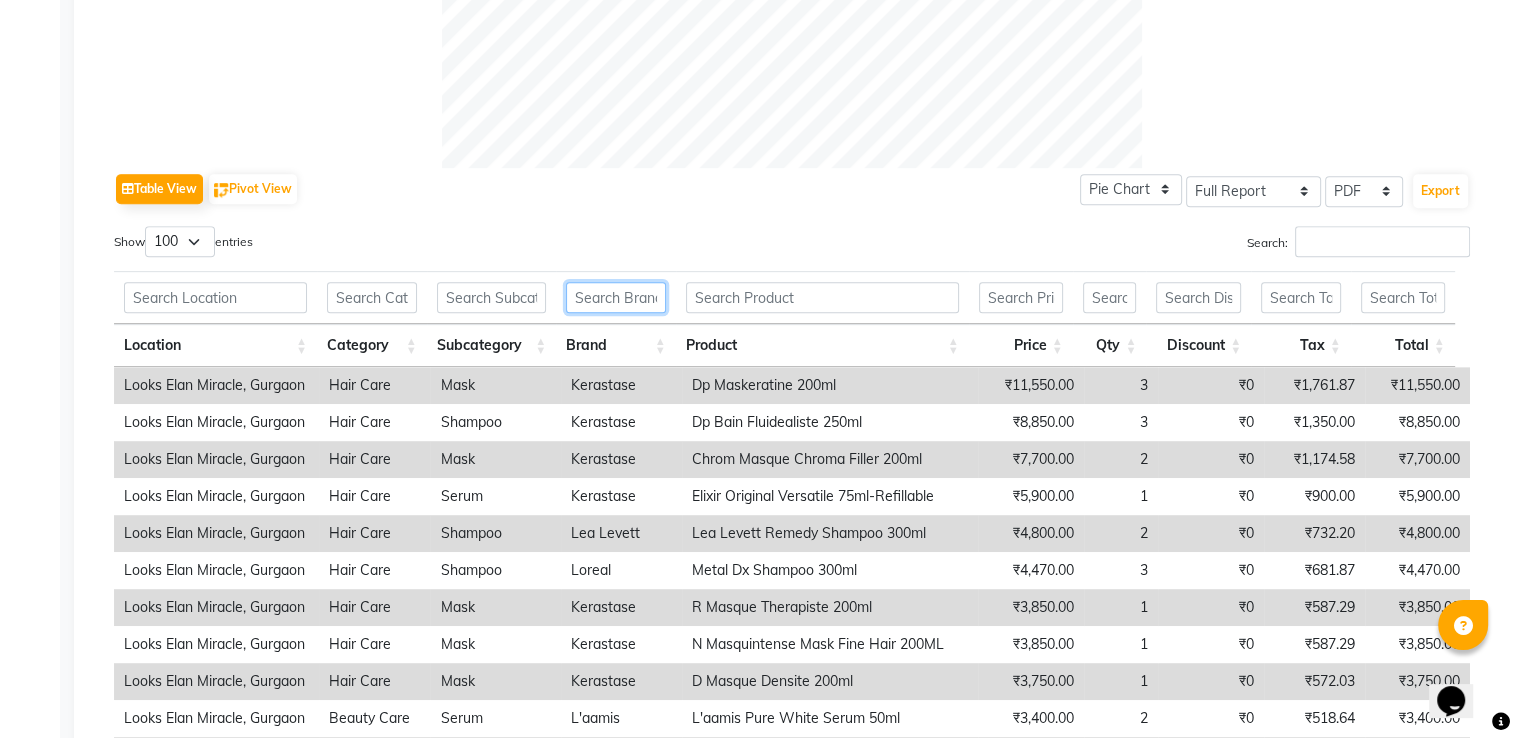 click at bounding box center (616, 297) 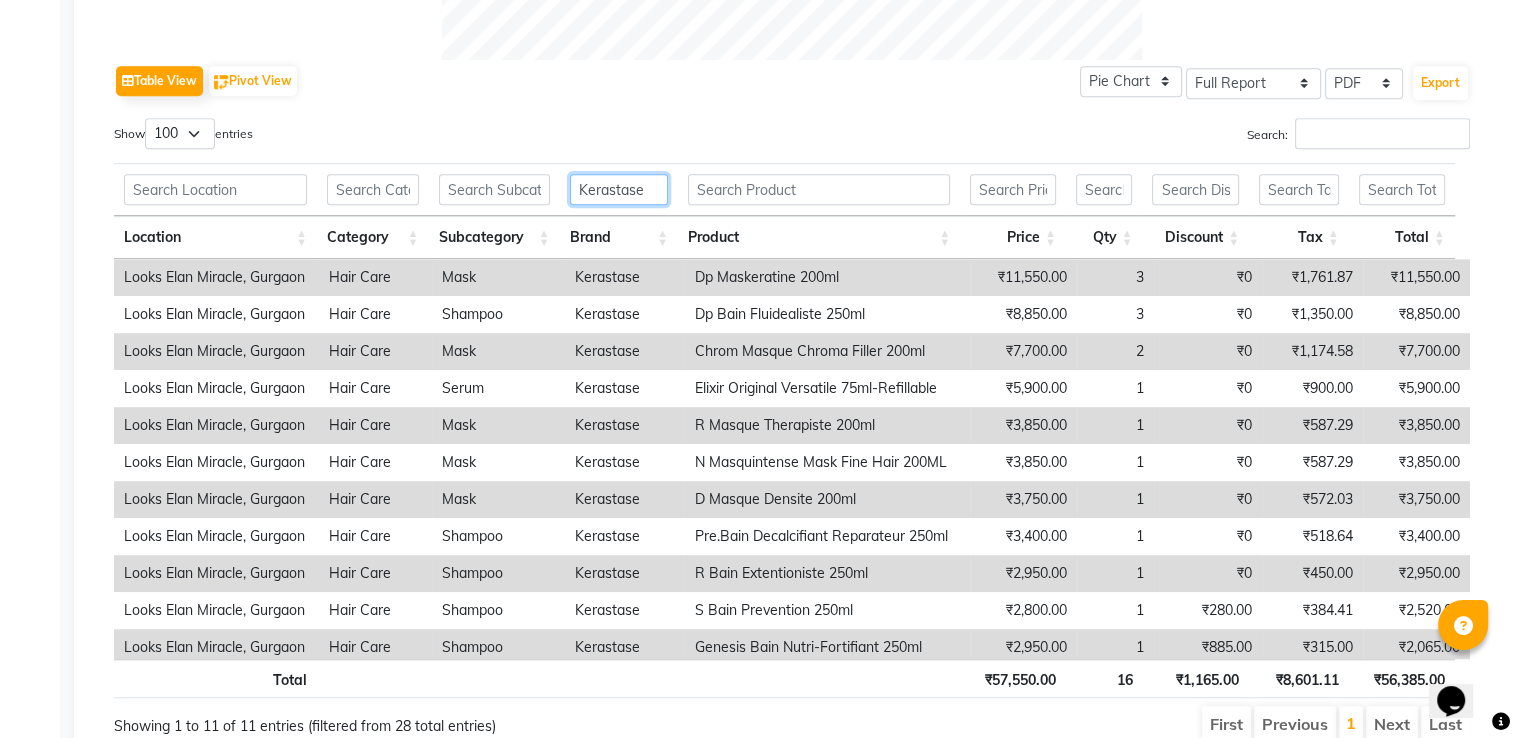 scroll, scrollTop: 972, scrollLeft: 0, axis: vertical 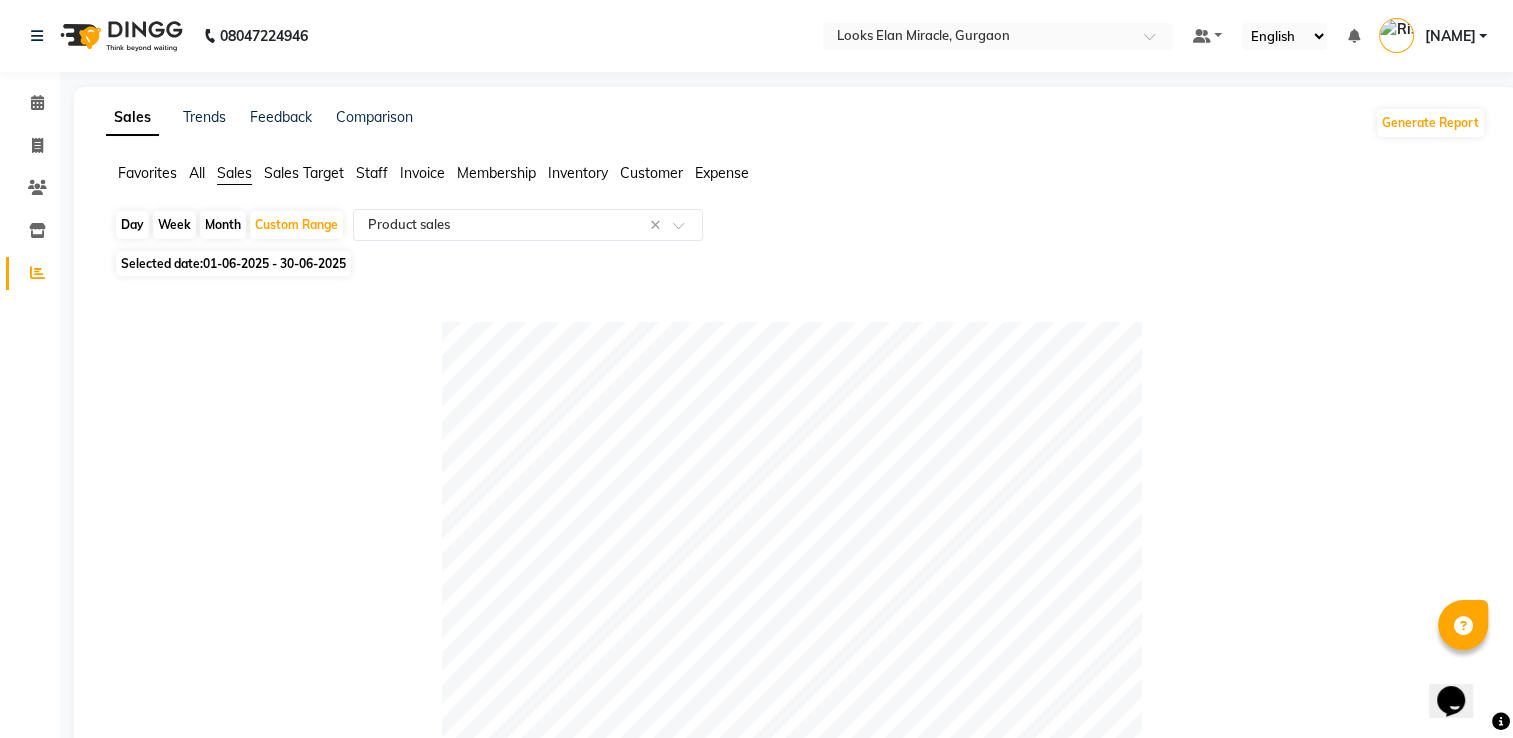 type on "Kerastase" 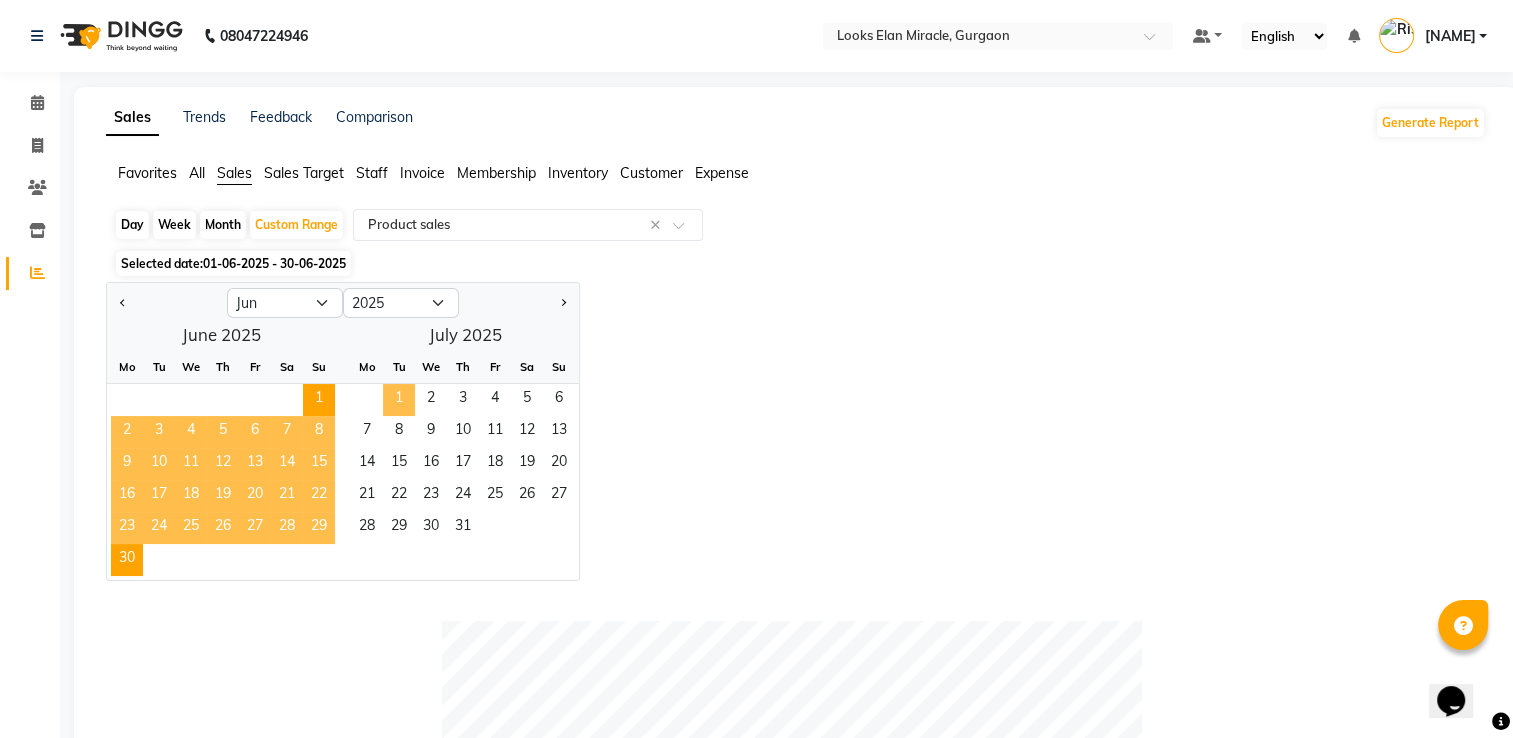 click on "1" 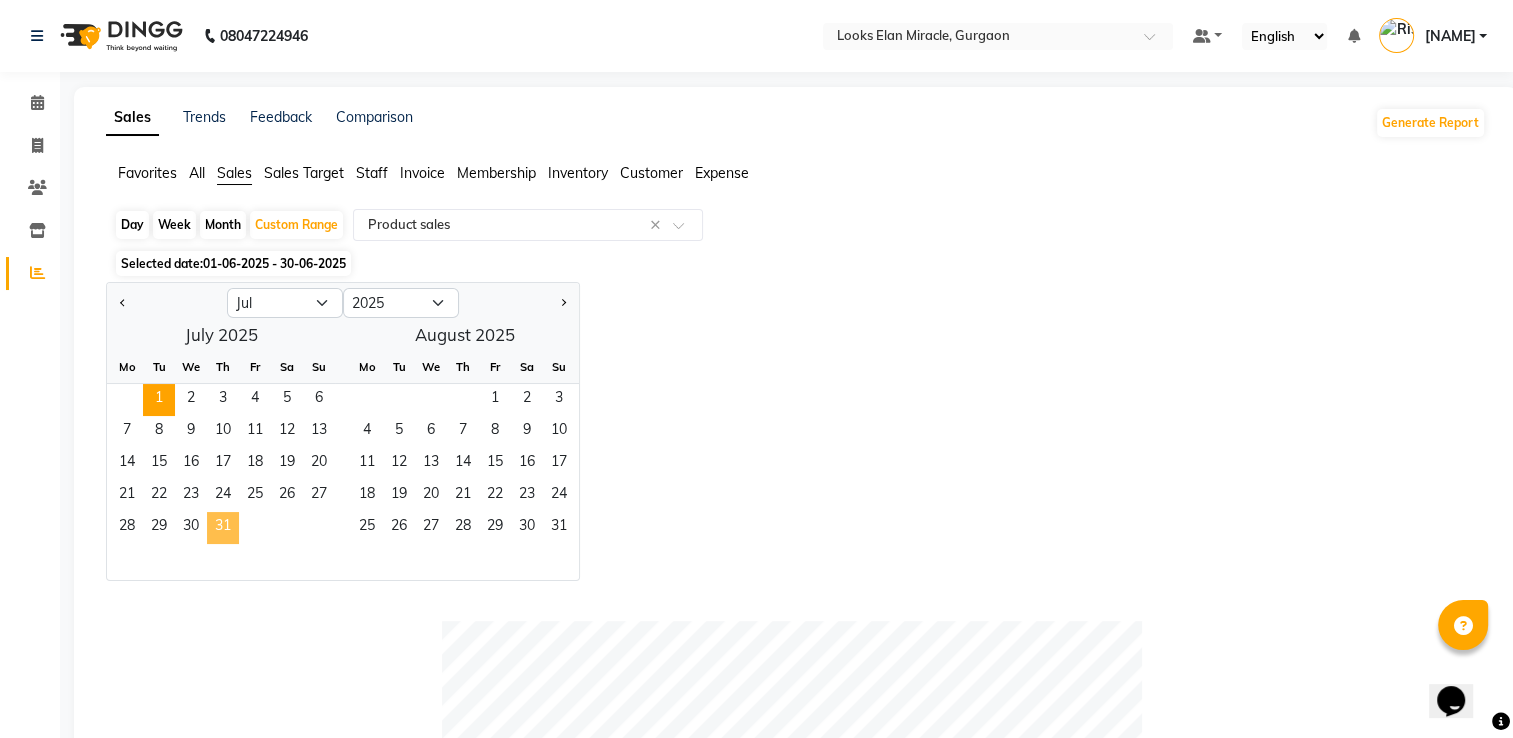 click on "31" 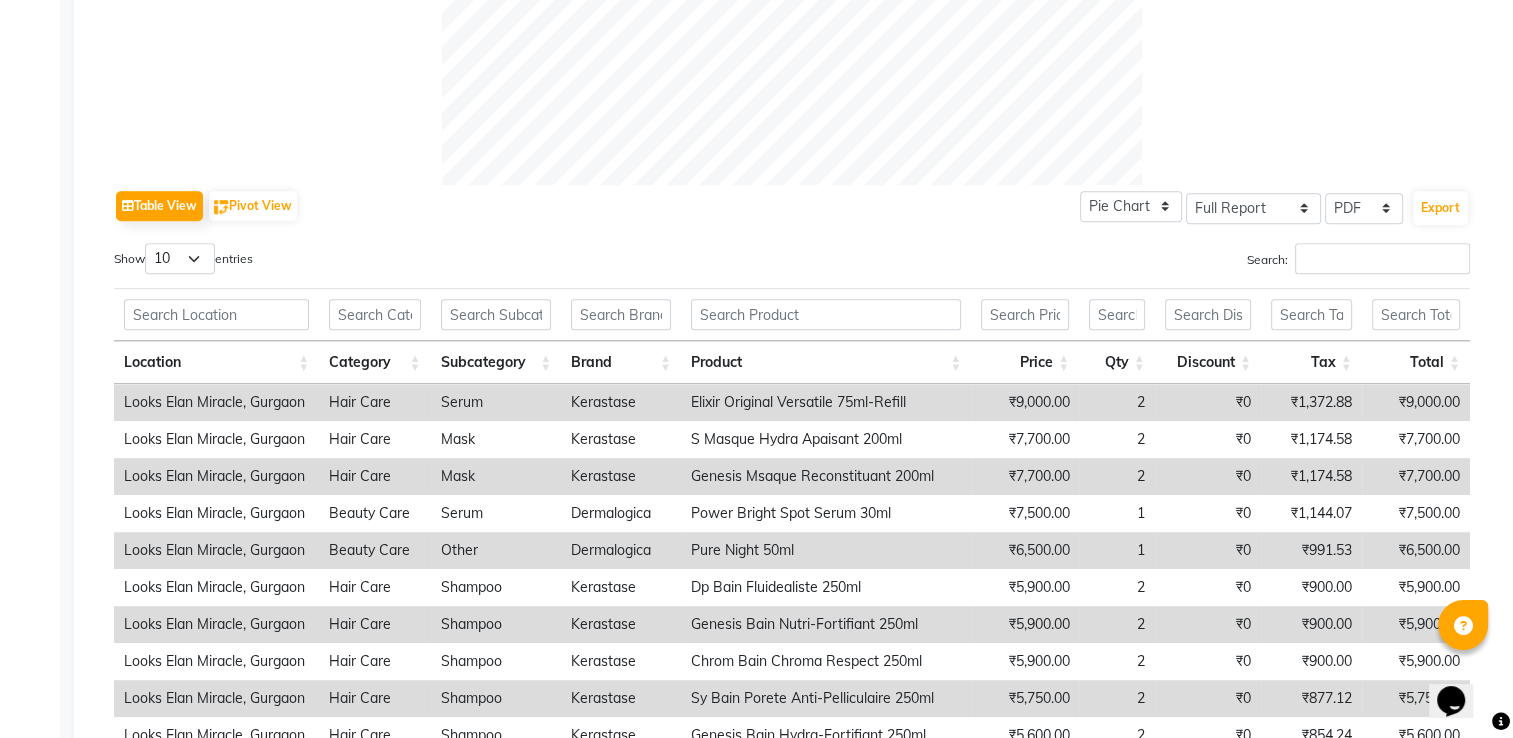 scroll, scrollTop: 844, scrollLeft: 0, axis: vertical 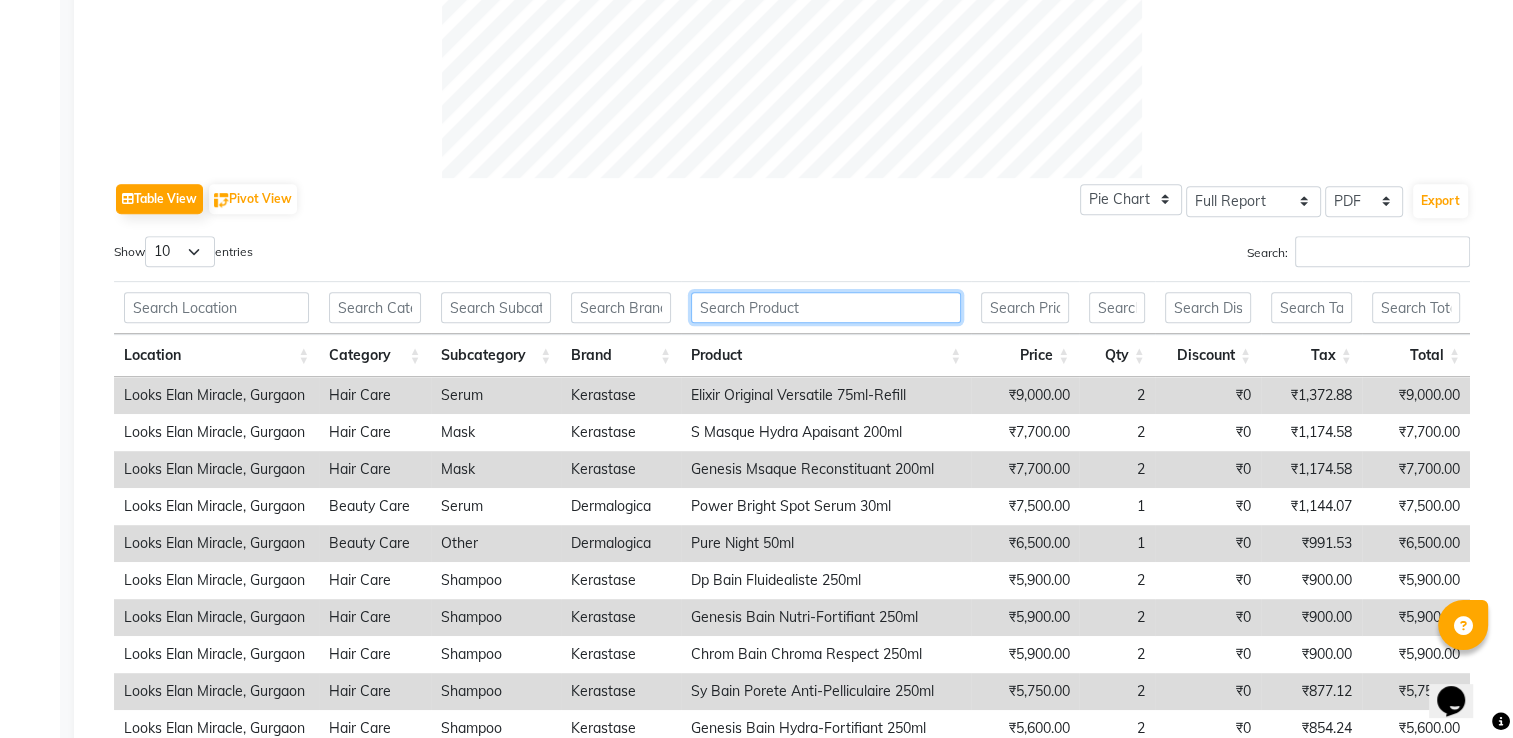 click at bounding box center (826, 307) 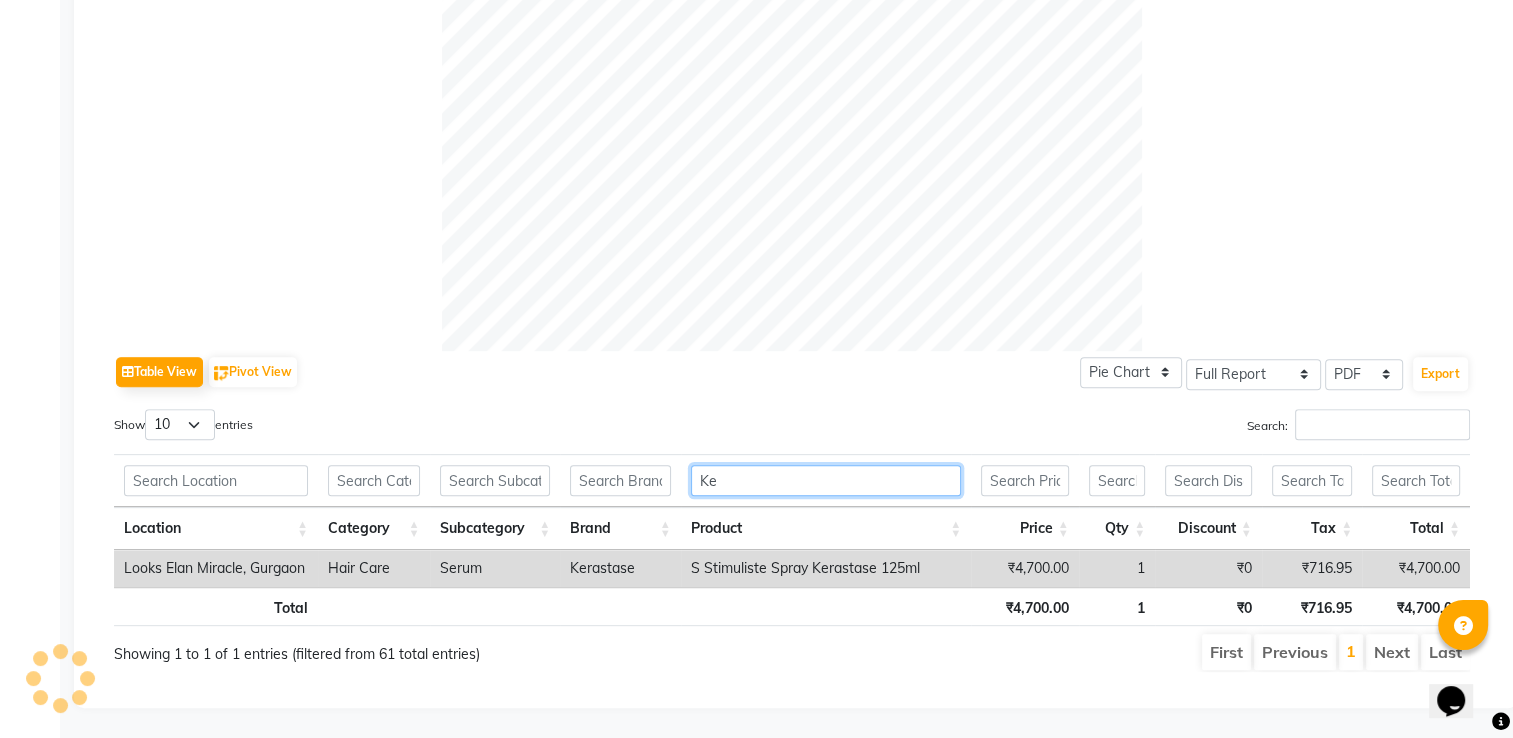 scroll, scrollTop: 684, scrollLeft: 0, axis: vertical 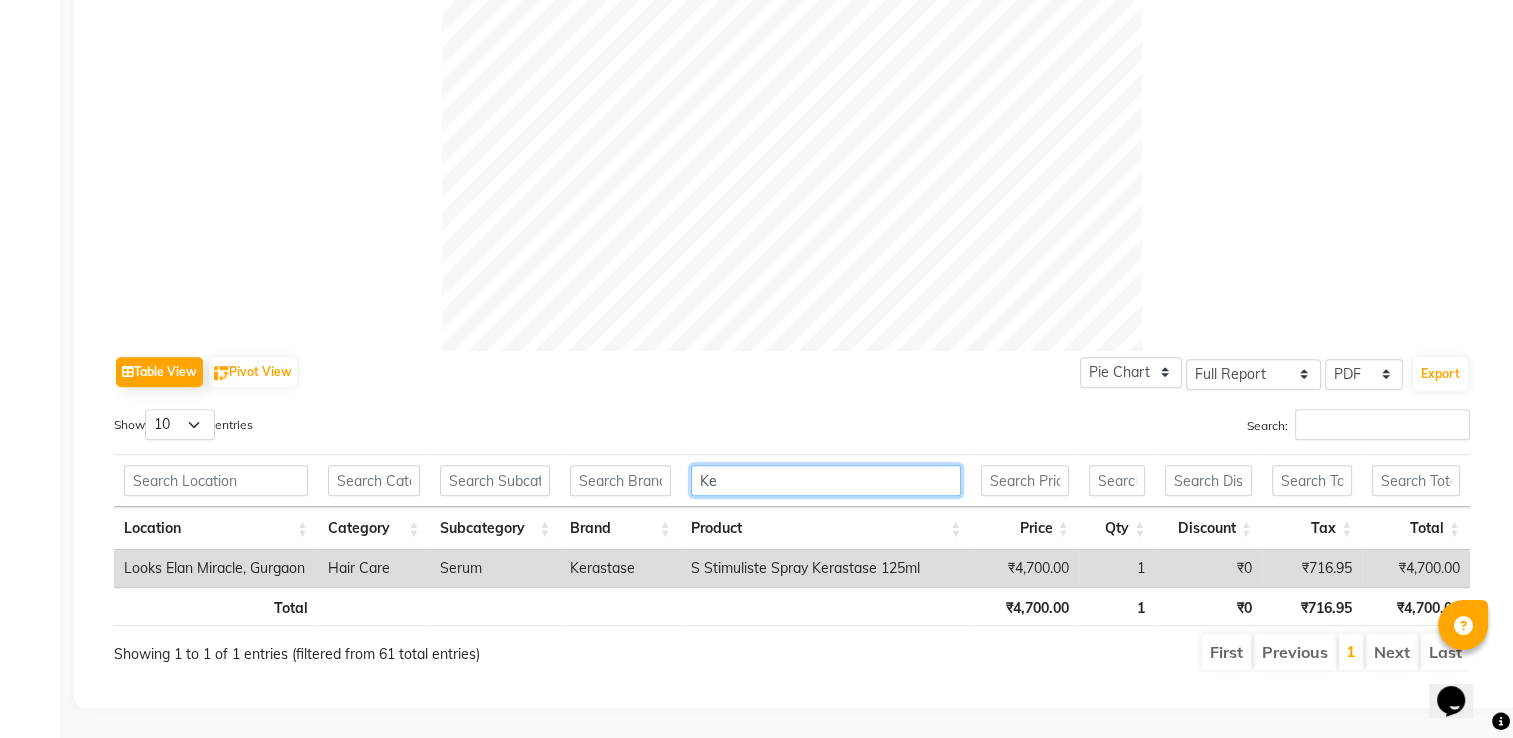 type on "K" 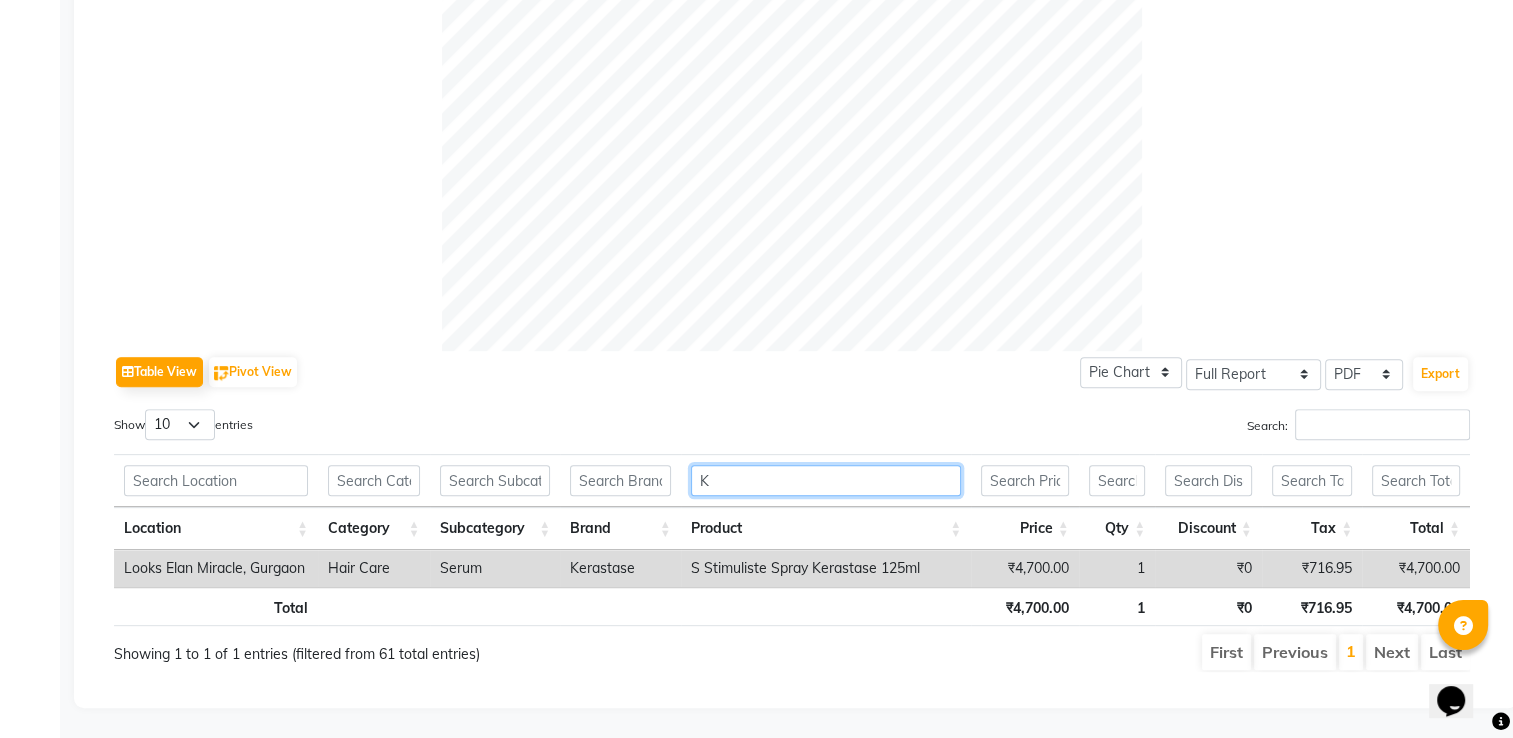 scroll, scrollTop: 844, scrollLeft: 0, axis: vertical 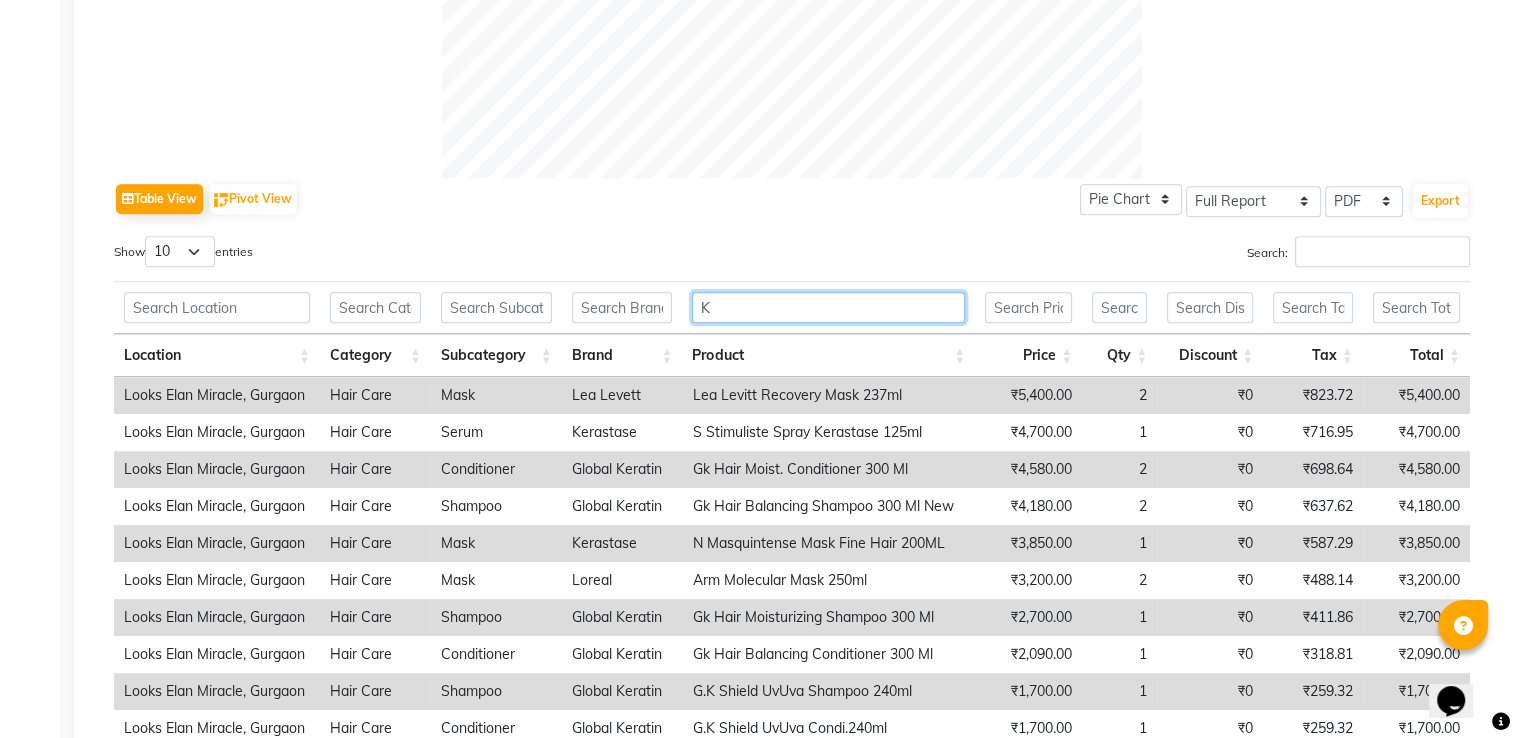 type 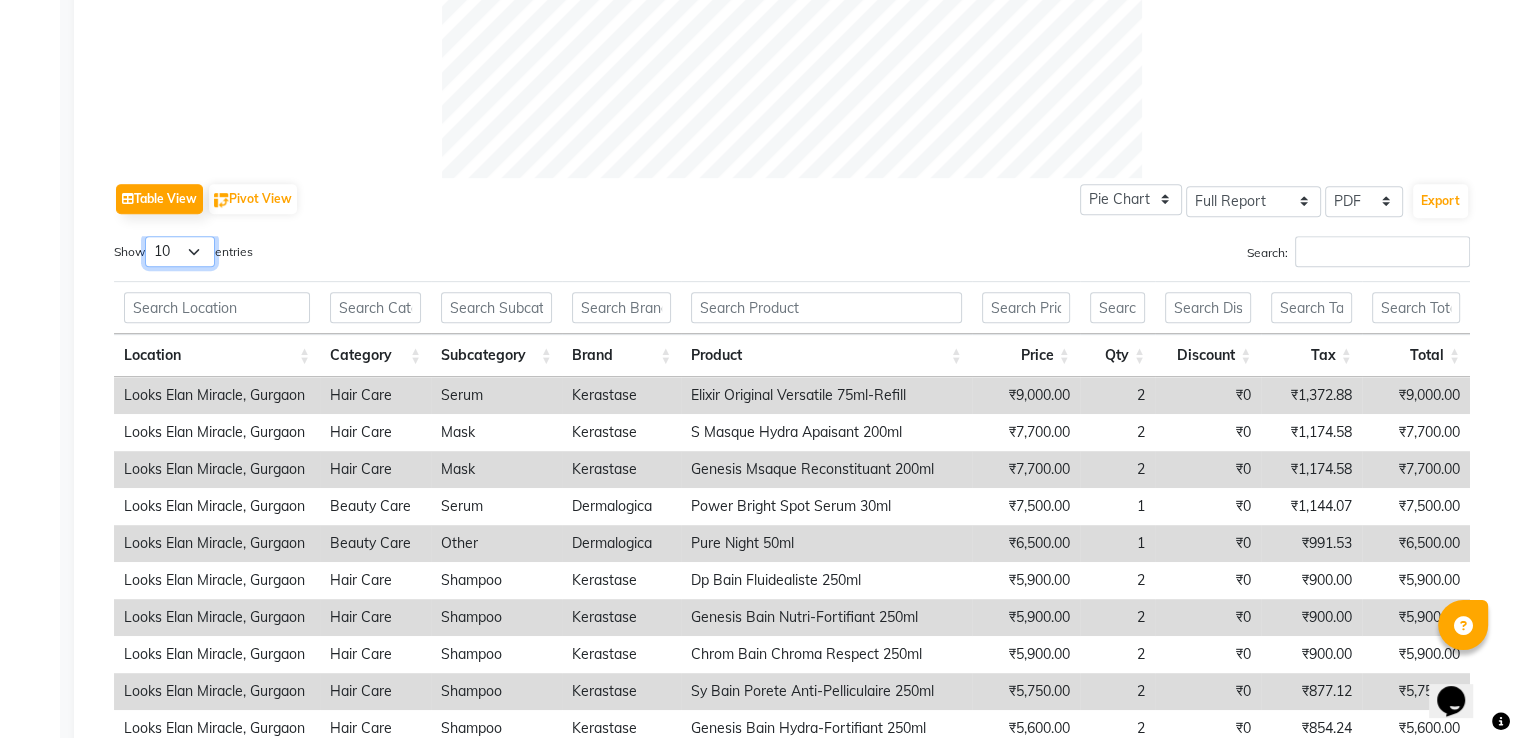 click on "10 25 50 100" at bounding box center (180, 251) 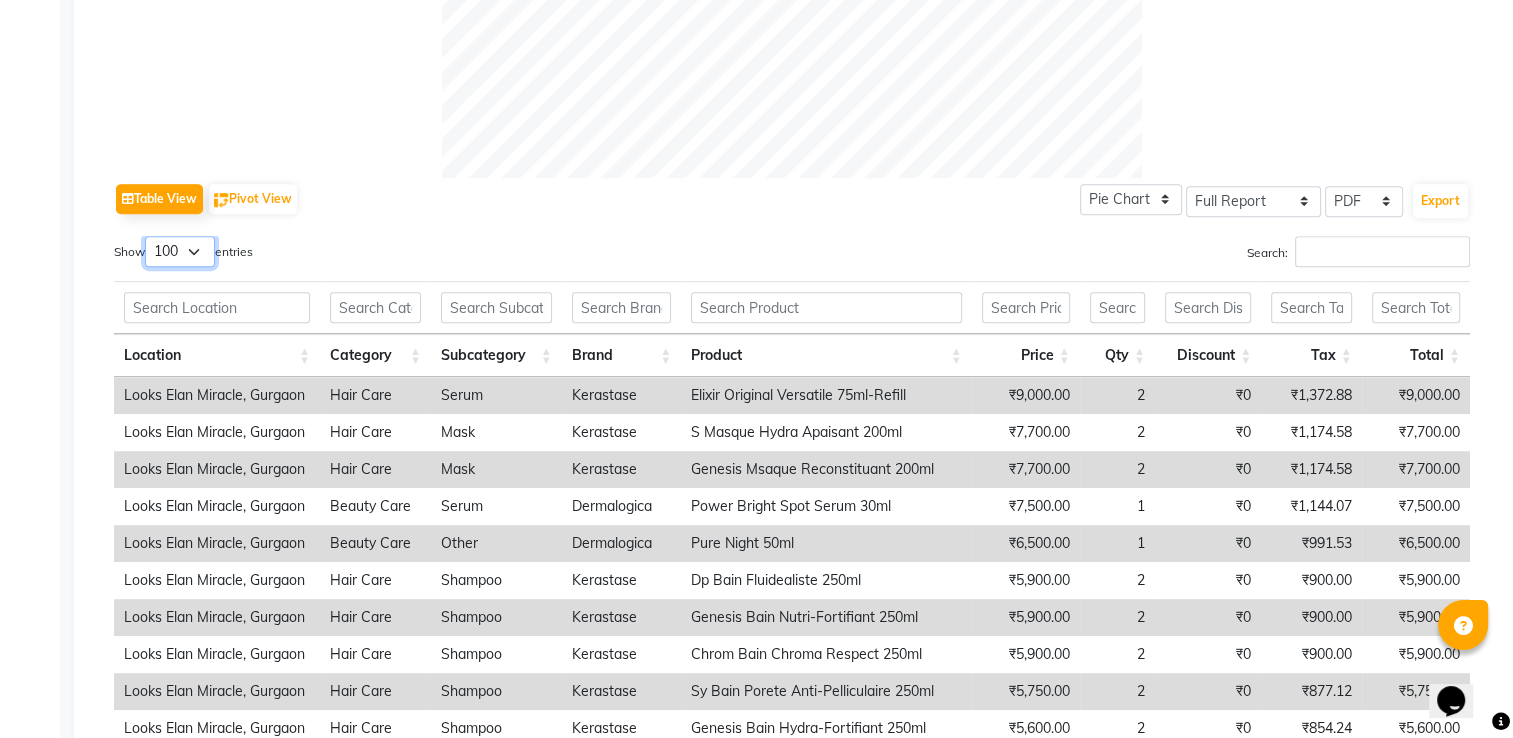 click on "10 25 50 100" at bounding box center [180, 251] 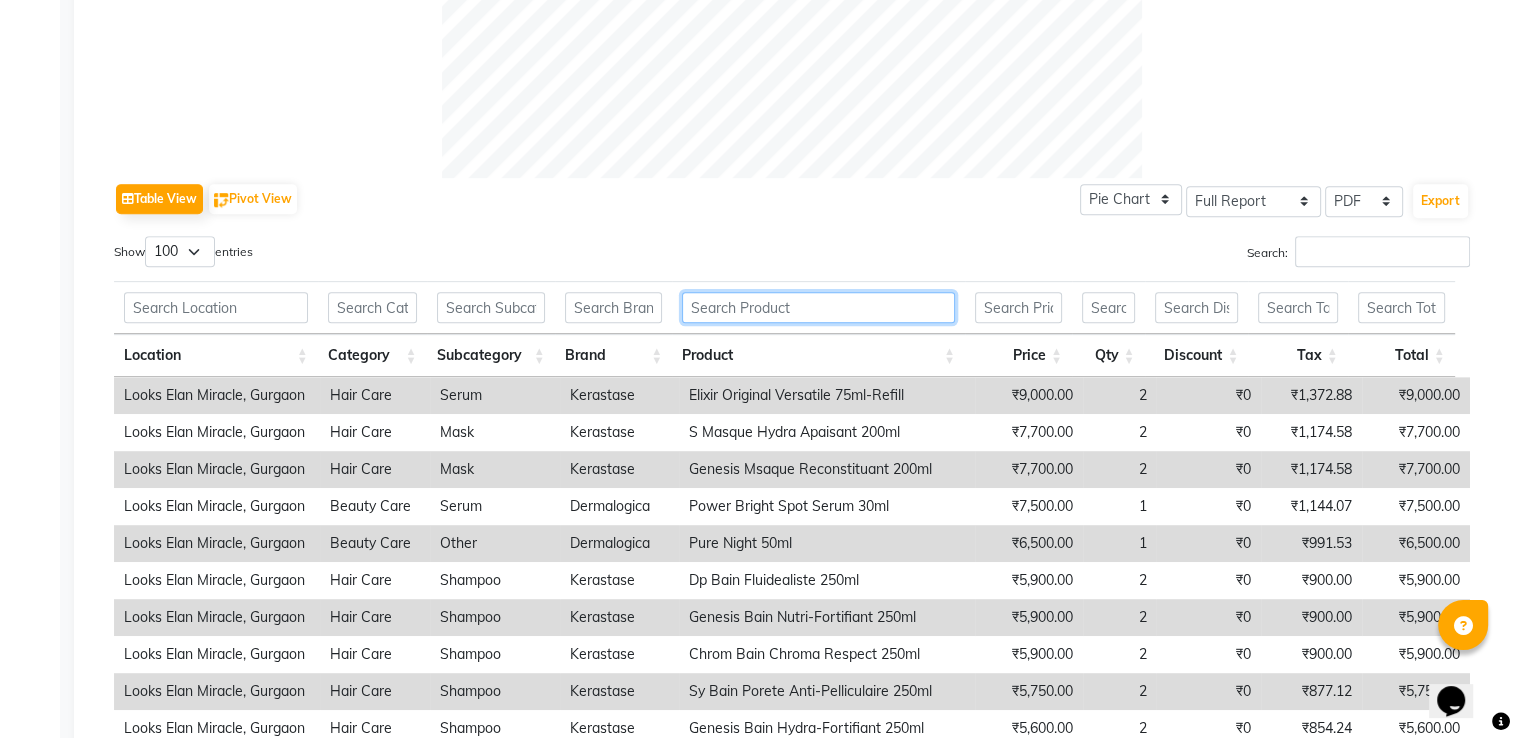 click at bounding box center [818, 307] 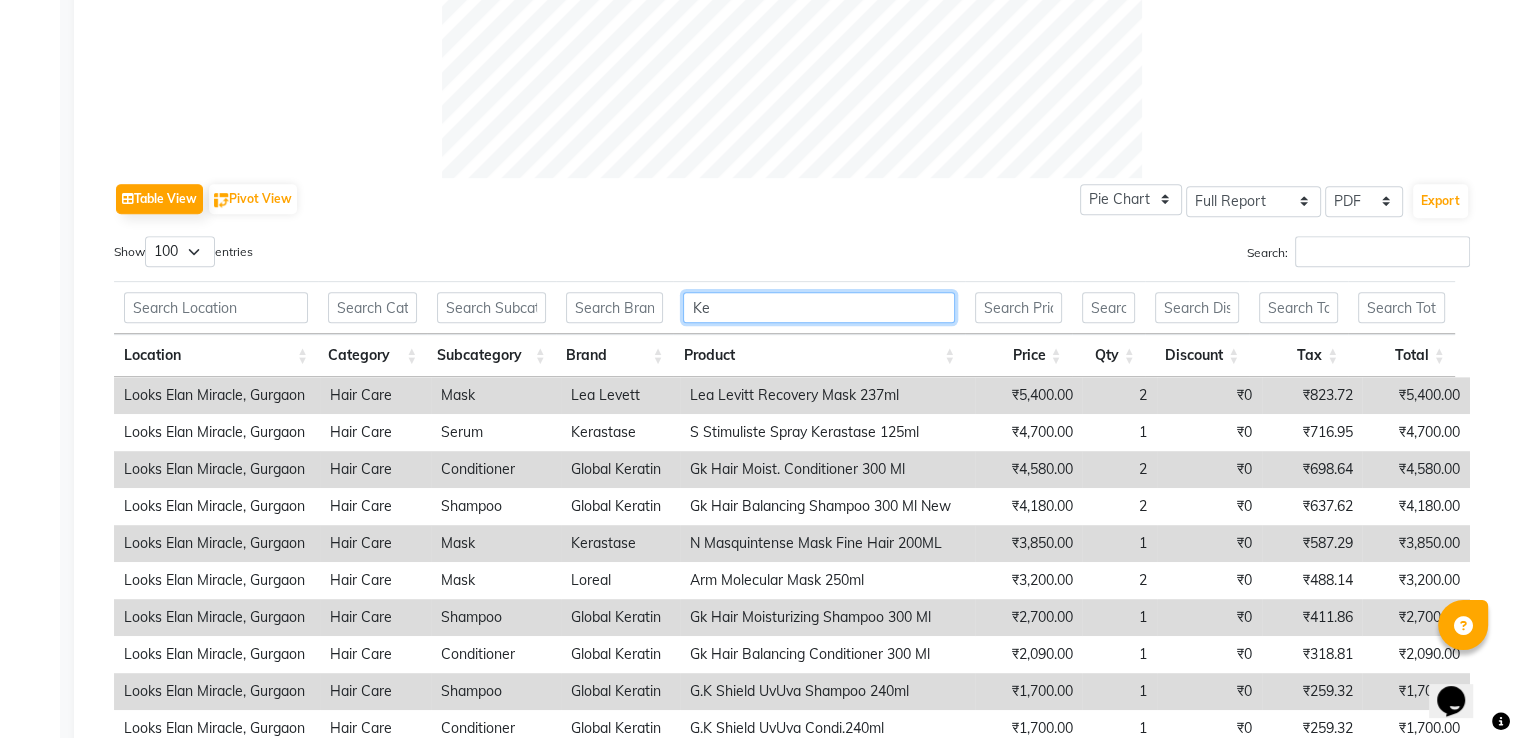 scroll, scrollTop: 684, scrollLeft: 0, axis: vertical 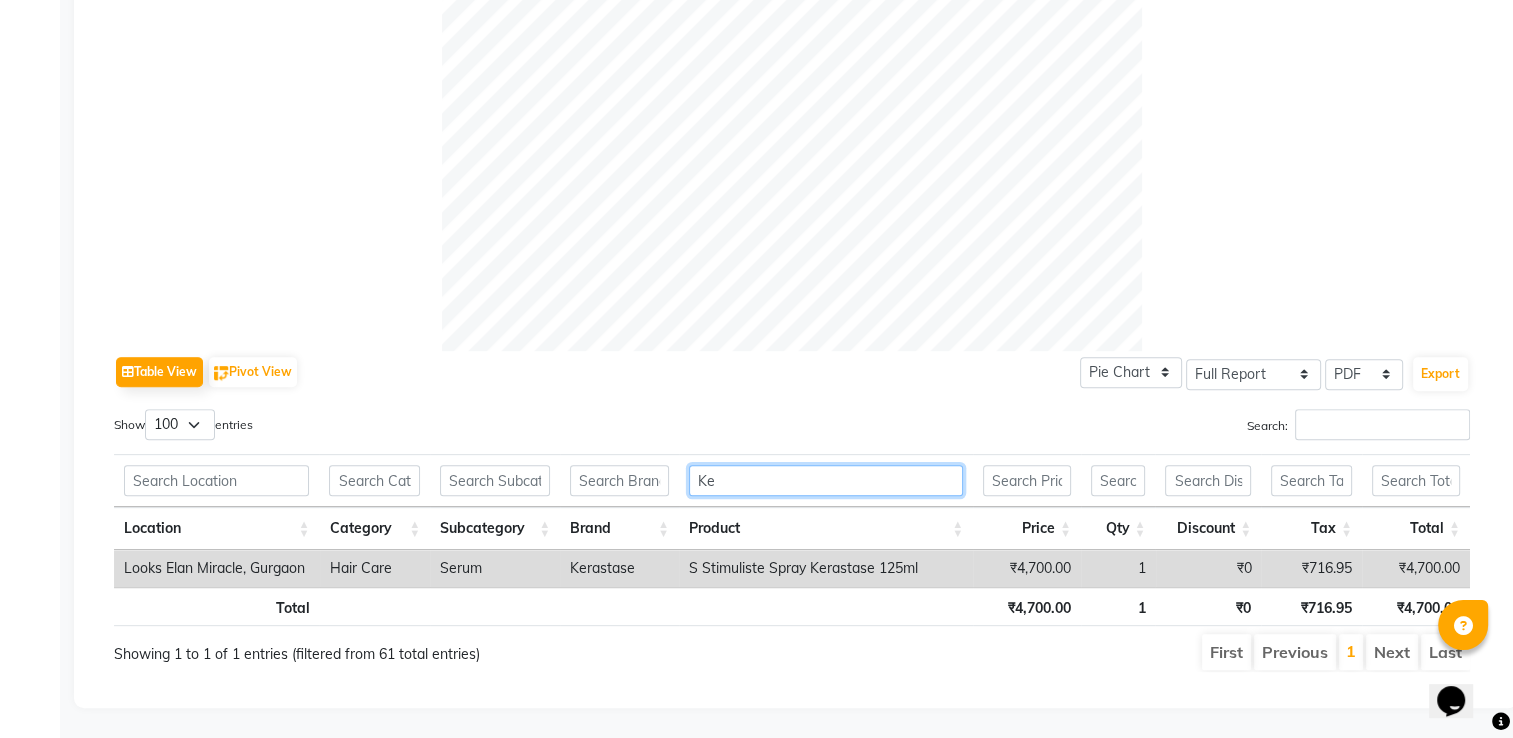 type on "K" 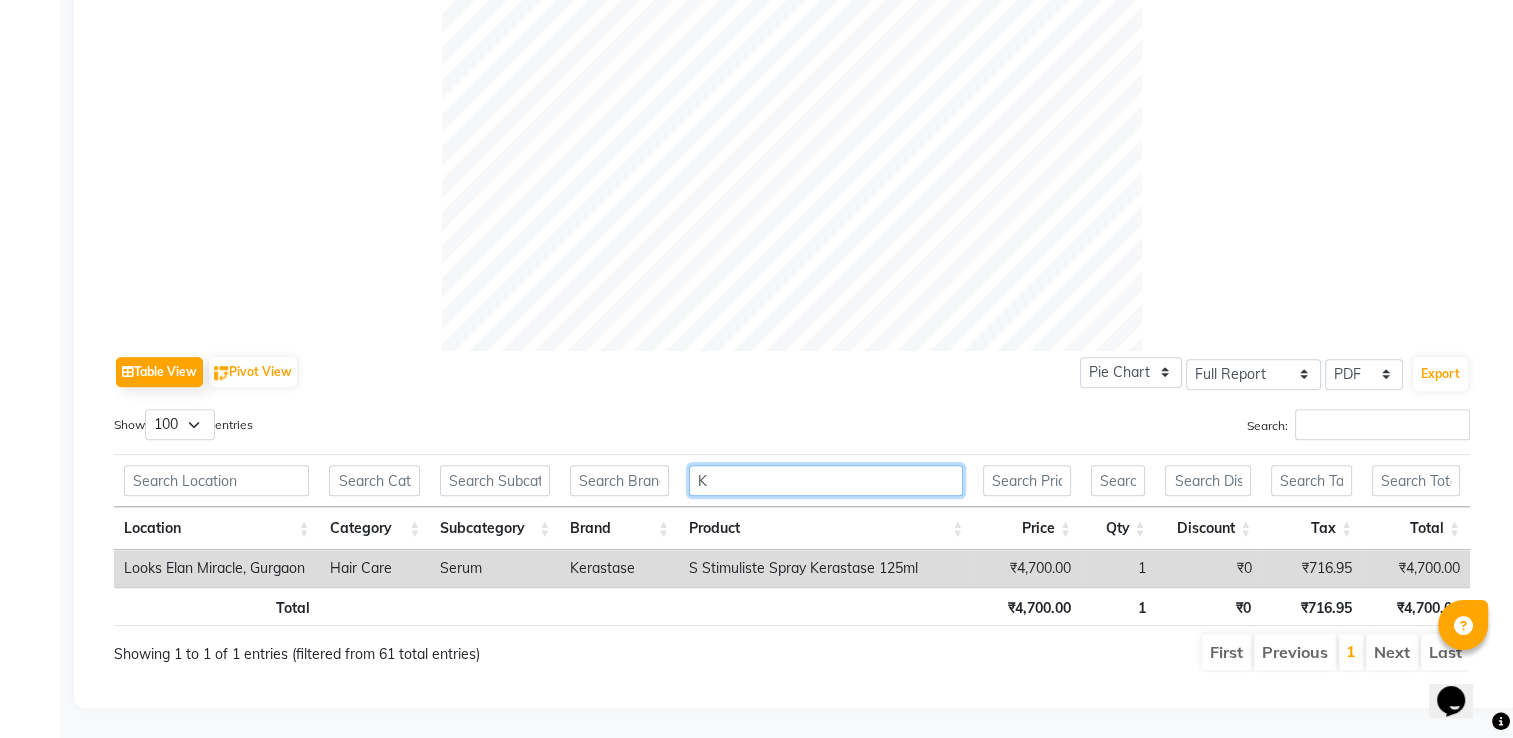 type 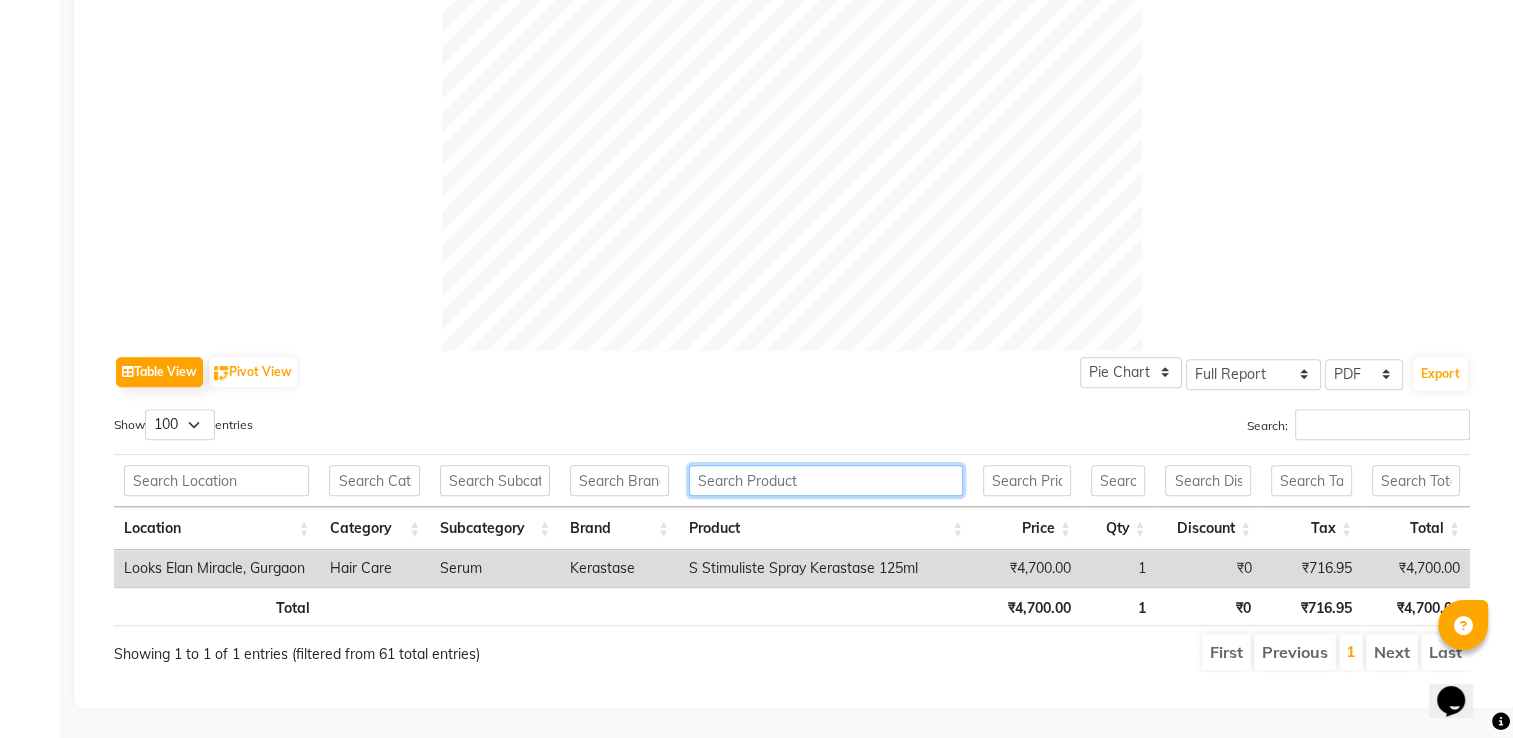 scroll, scrollTop: 844, scrollLeft: 0, axis: vertical 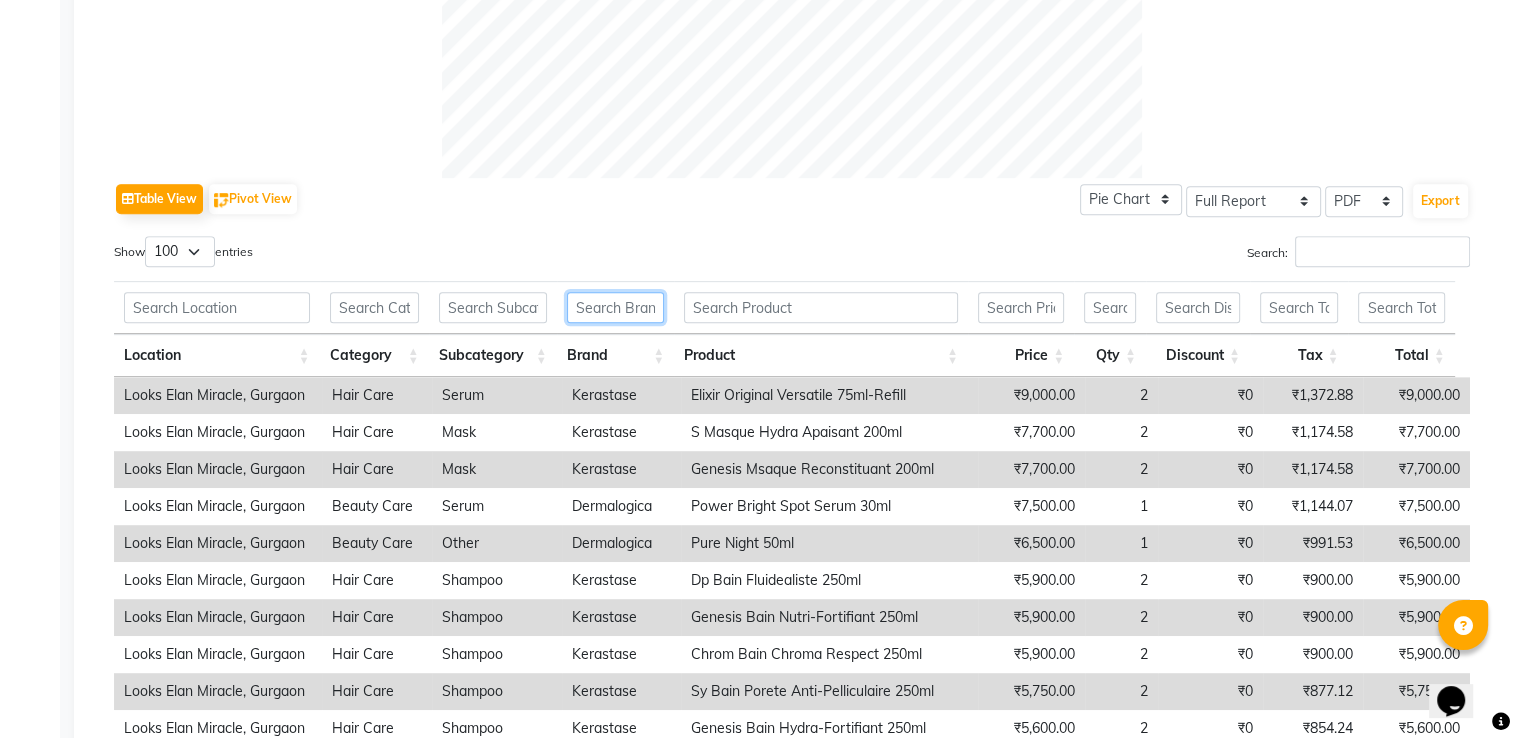 click at bounding box center (615, 307) 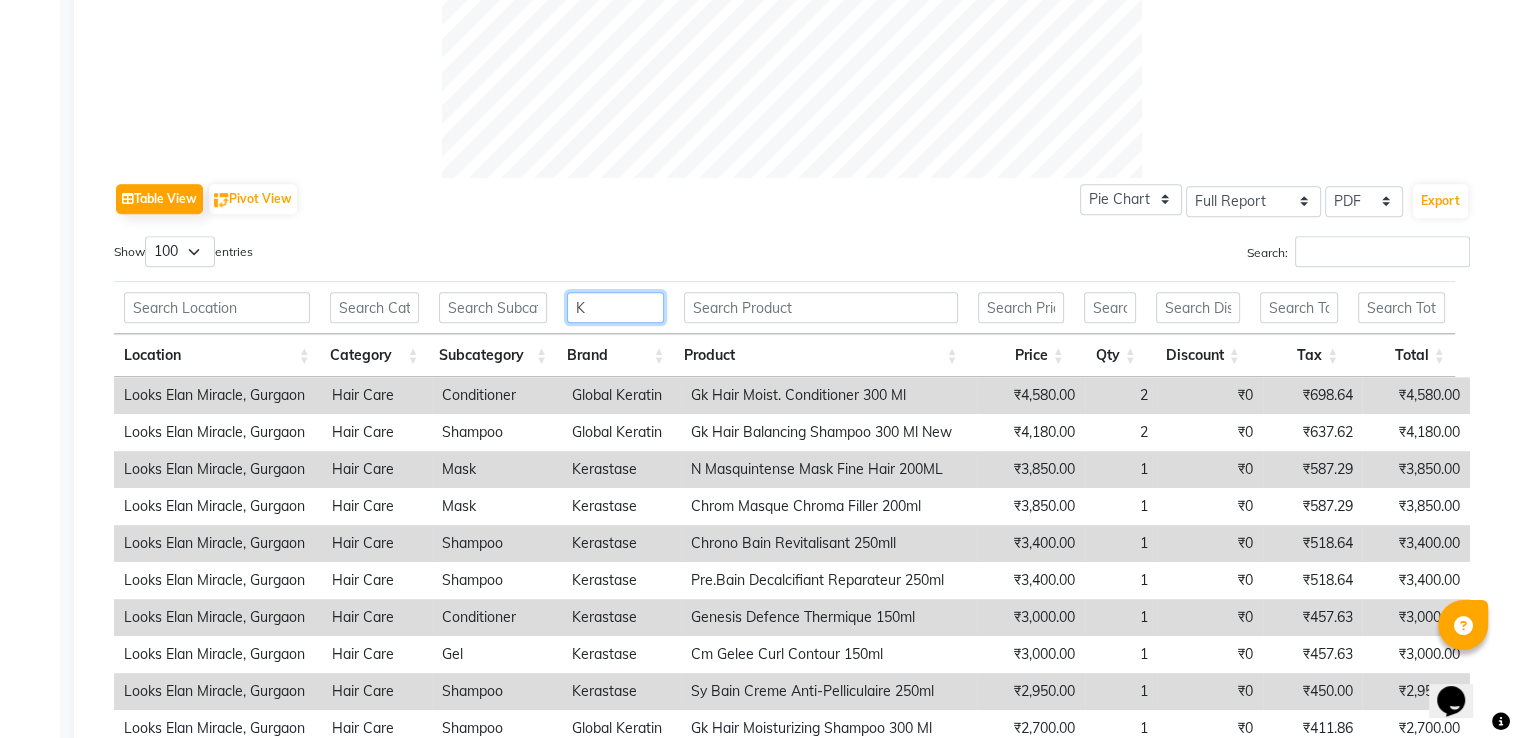 scroll, scrollTop: 448, scrollLeft: 0, axis: vertical 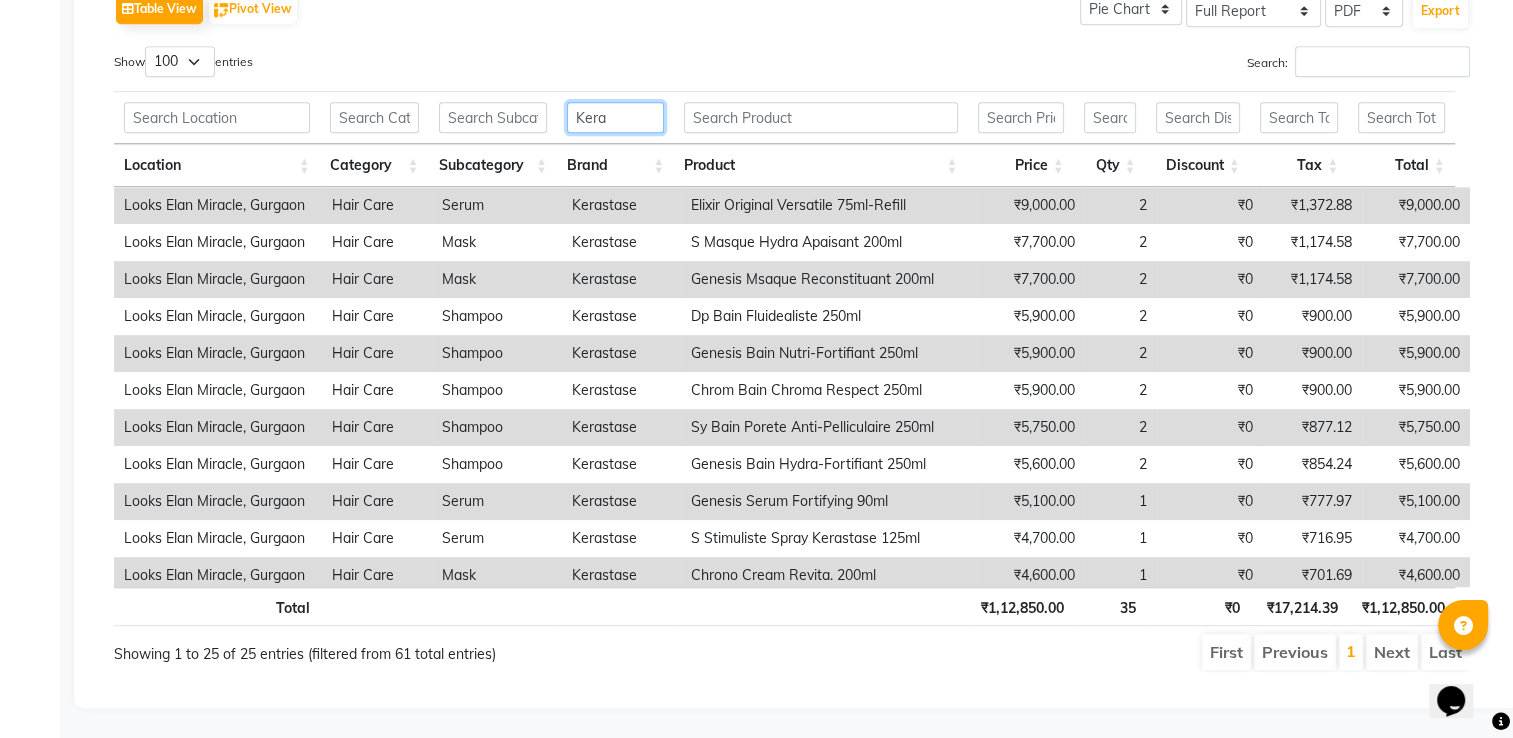 type on "Kera" 